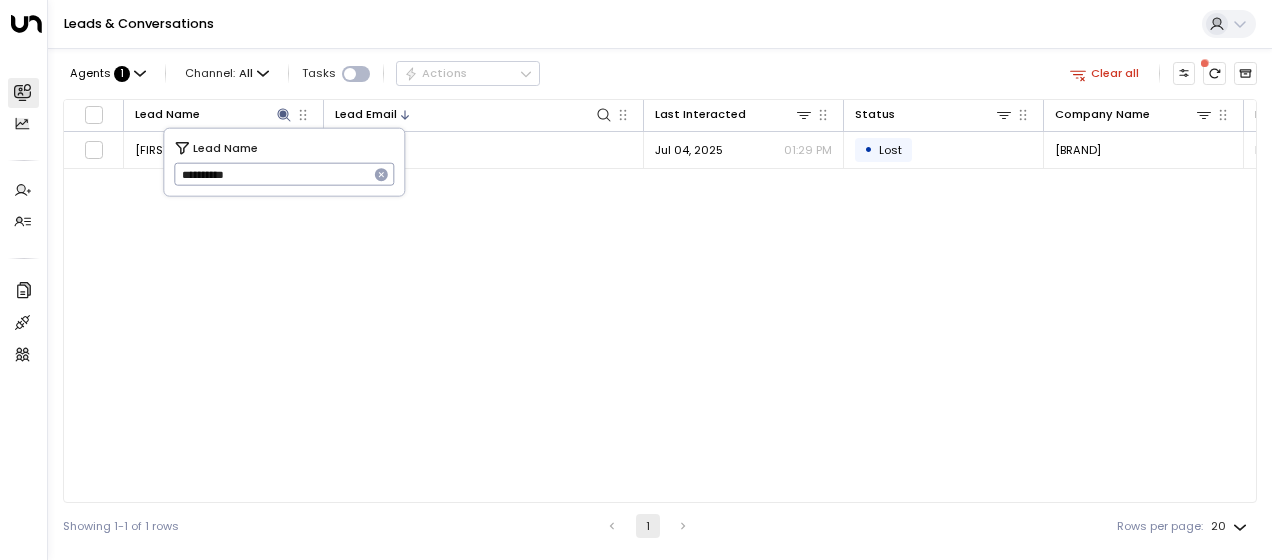 scroll, scrollTop: 0, scrollLeft: 0, axis: both 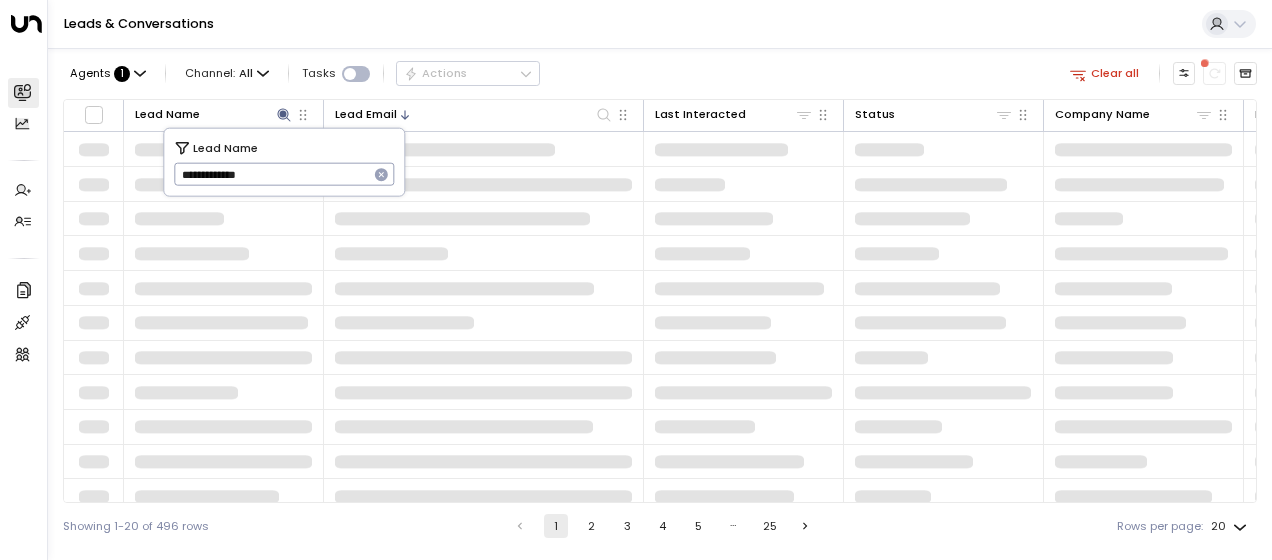 type on "**********" 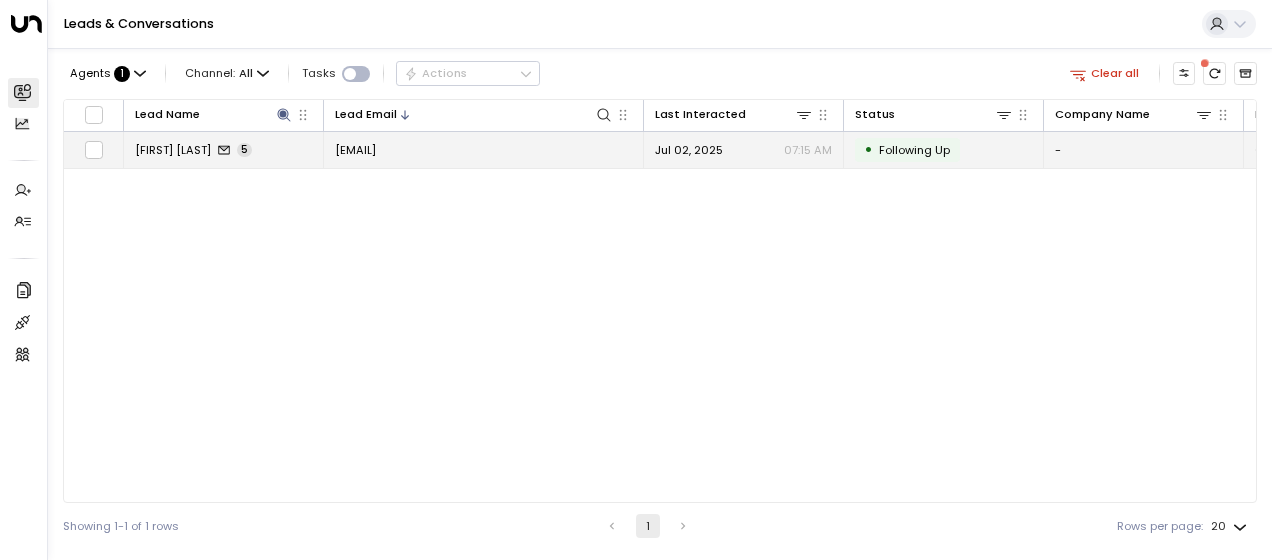 click on "[EMAIL]" at bounding box center (355, 150) 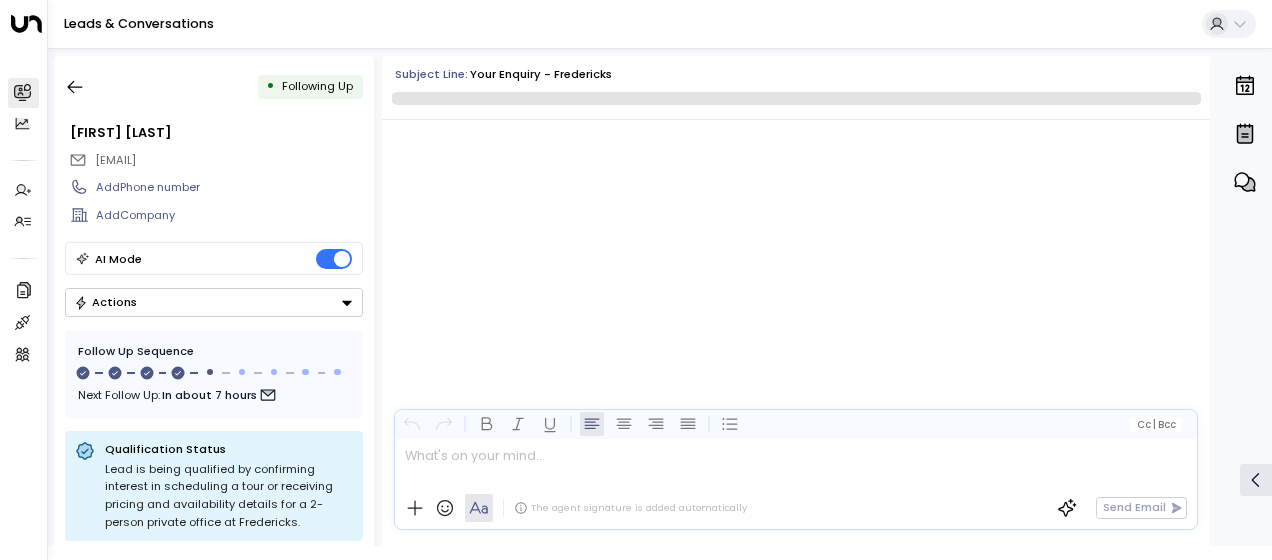 scroll, scrollTop: 3211, scrollLeft: 0, axis: vertical 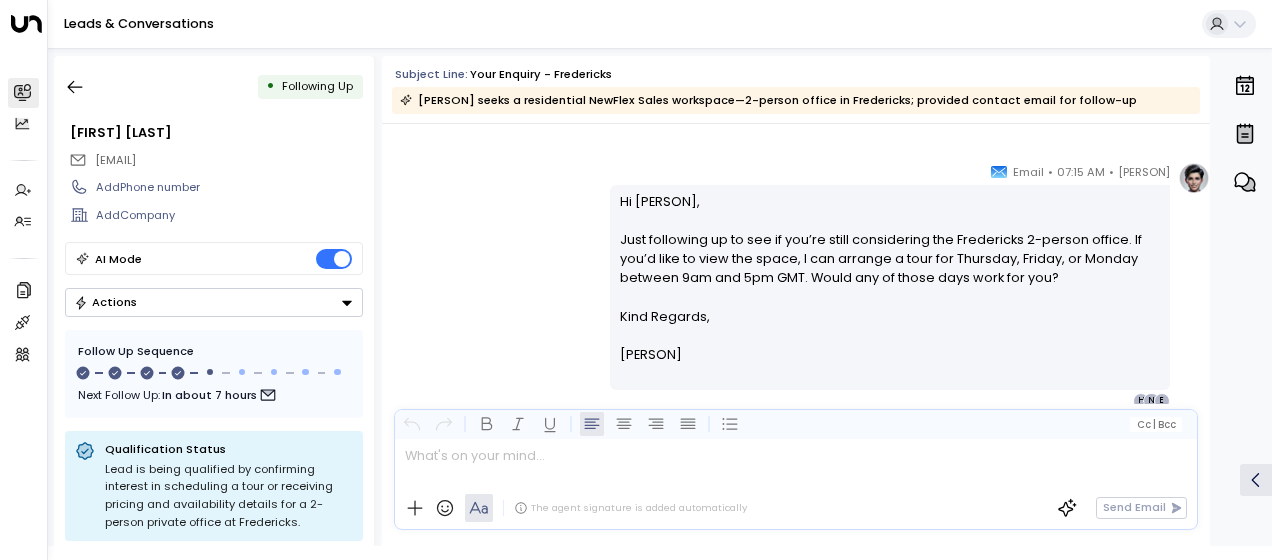 drag, startPoint x: 618, startPoint y: 200, endPoint x: 692, endPoint y: 357, distance: 173.56555 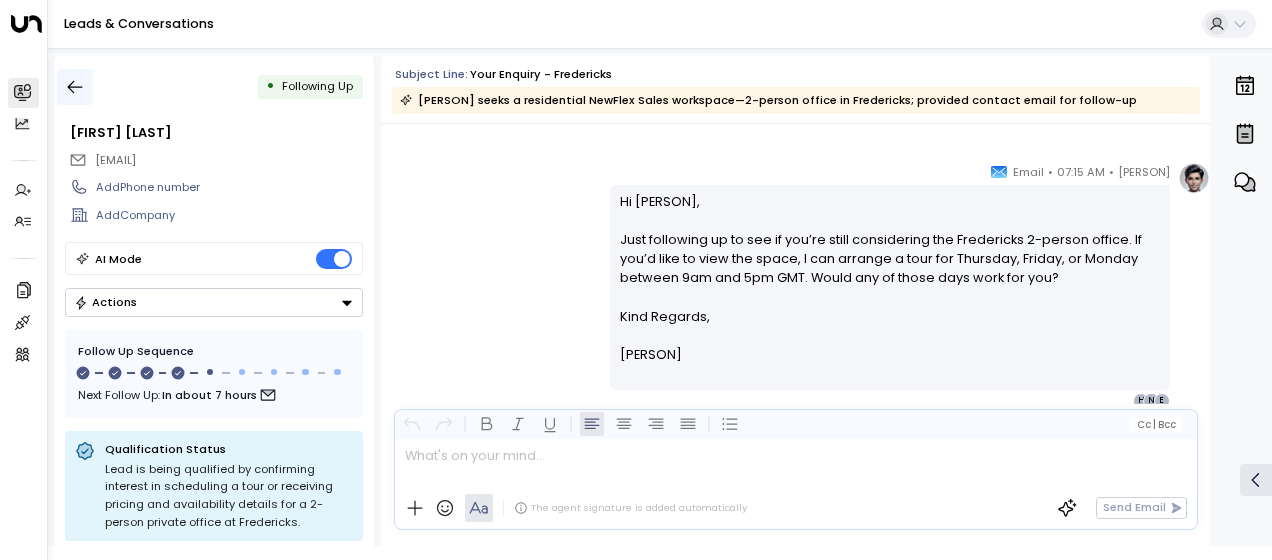 click at bounding box center [75, 87] 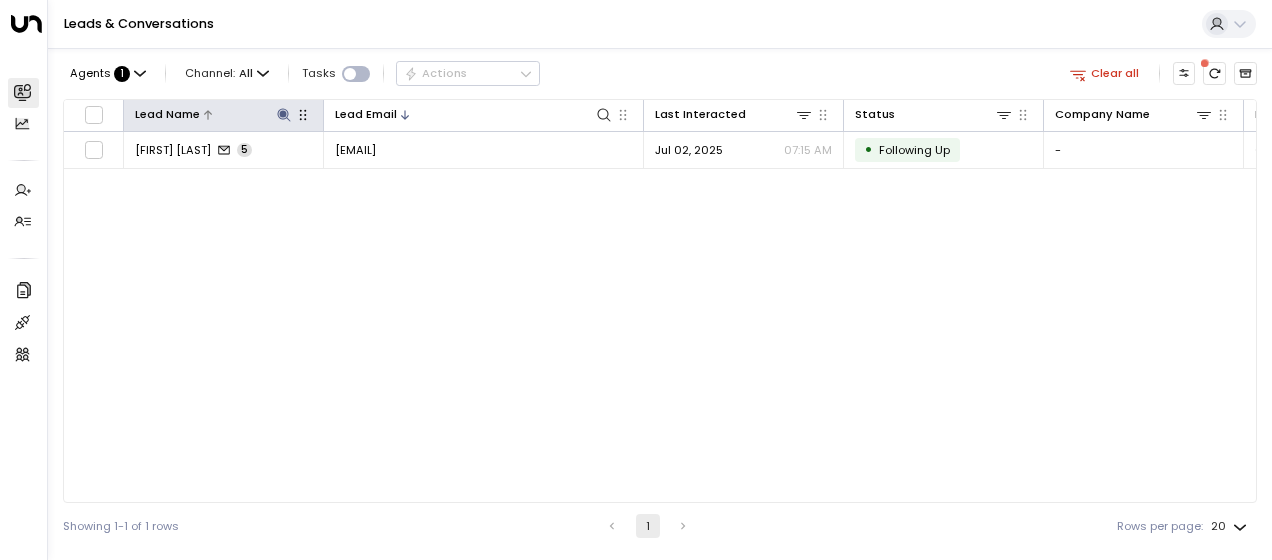 click at bounding box center (283, 114) 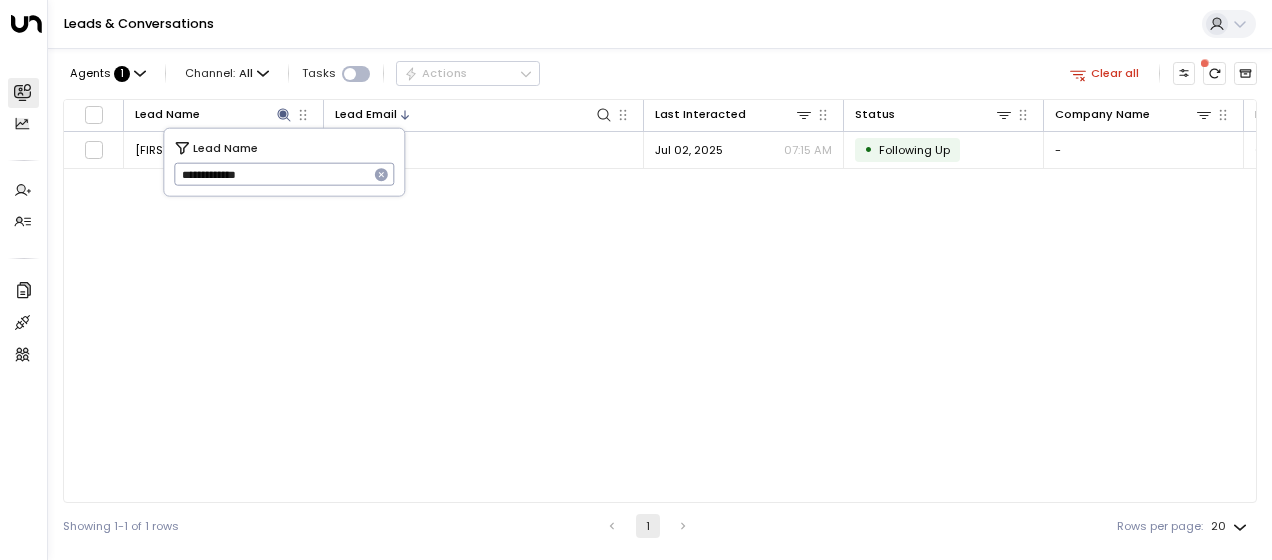 click on "**********" at bounding box center [271, 174] 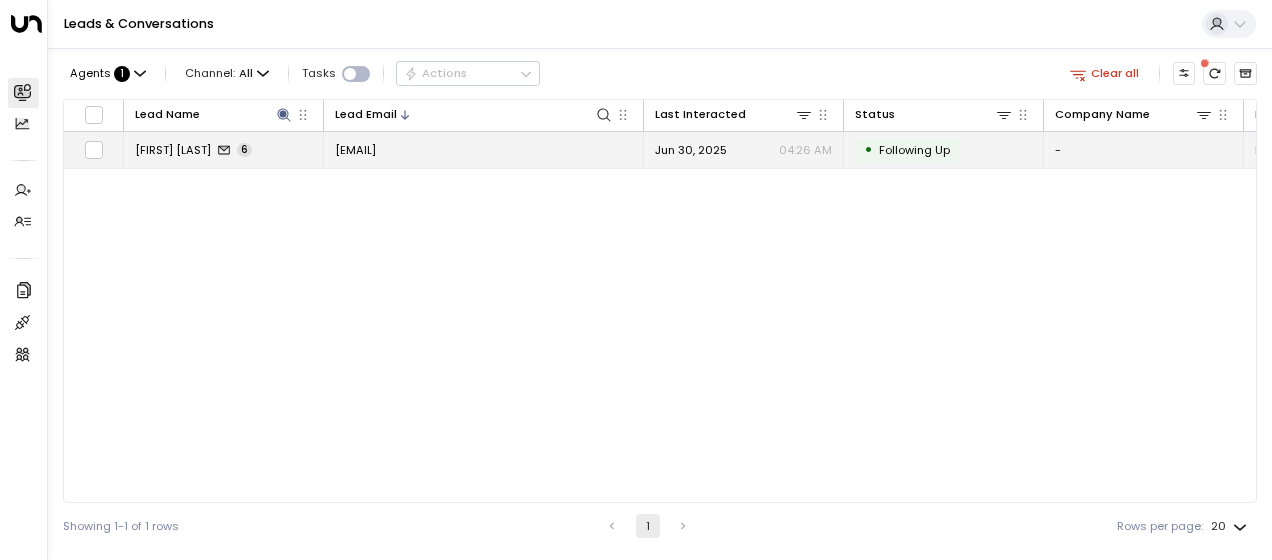 click on "[EMAIL]" at bounding box center (355, 150) 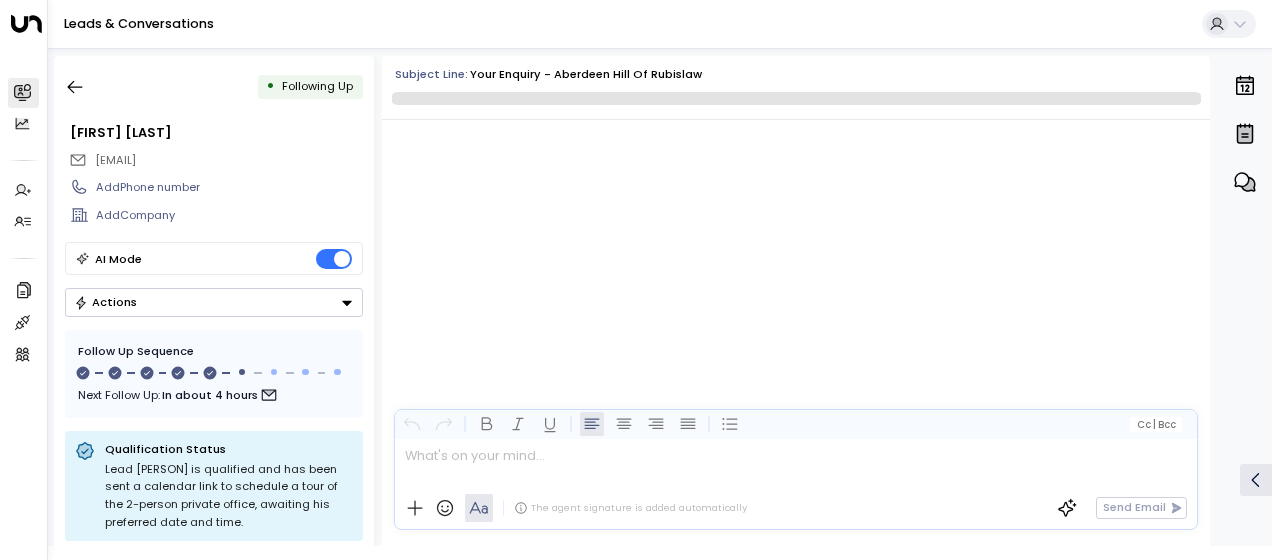 scroll, scrollTop: 3654, scrollLeft: 0, axis: vertical 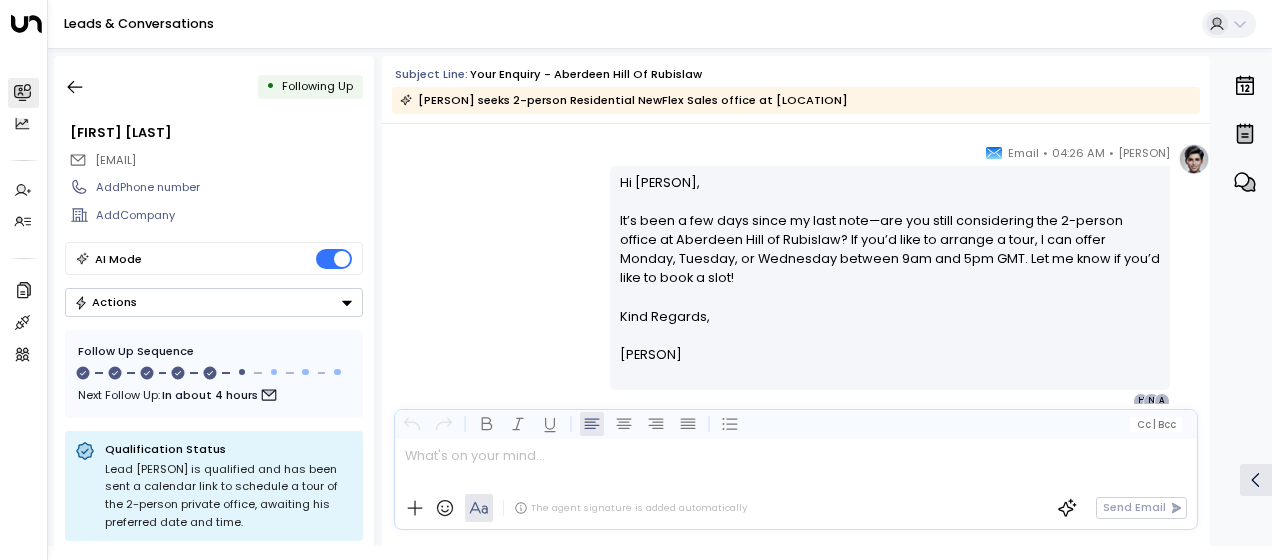 drag, startPoint x: 614, startPoint y: 178, endPoint x: 698, endPoint y: 362, distance: 202.26715 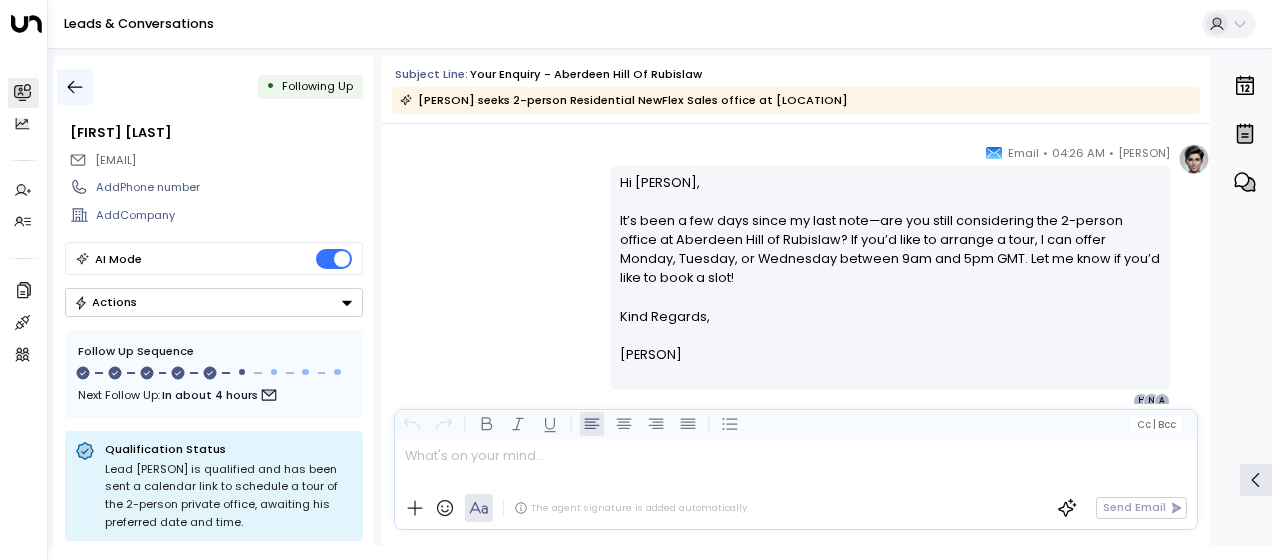 click at bounding box center [75, 87] 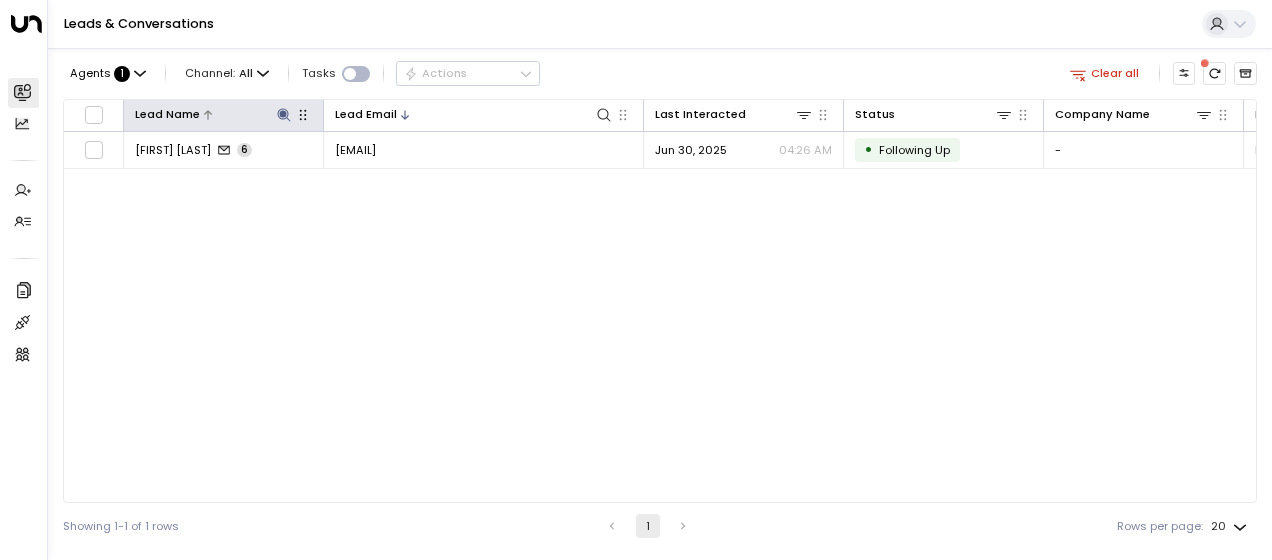 click at bounding box center (283, 114) 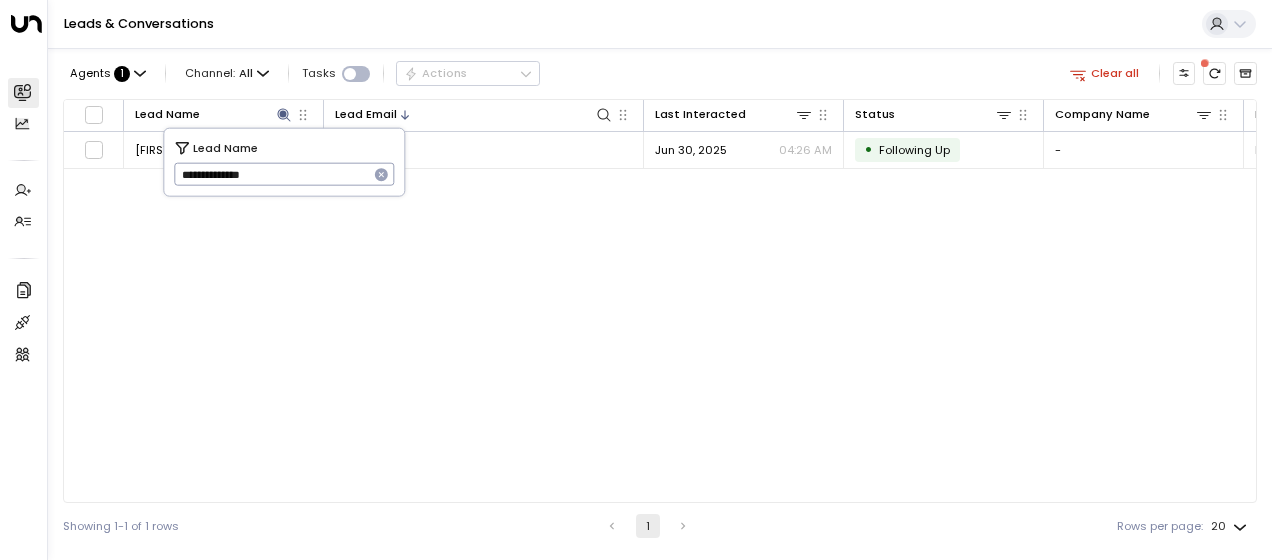 click on "**********" at bounding box center (271, 174) 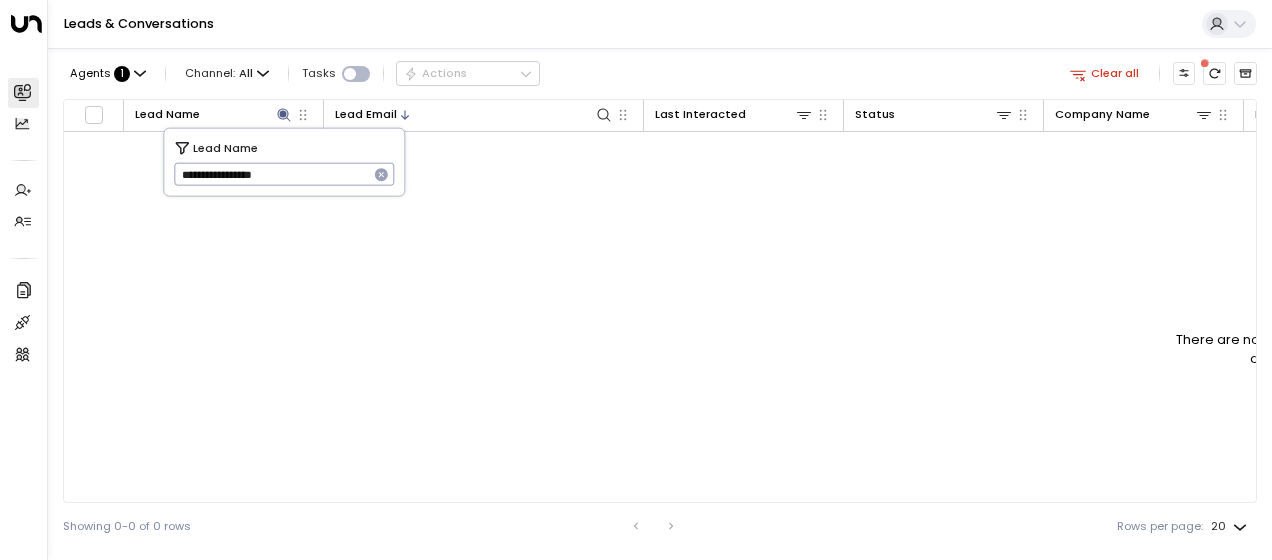 type on "**********" 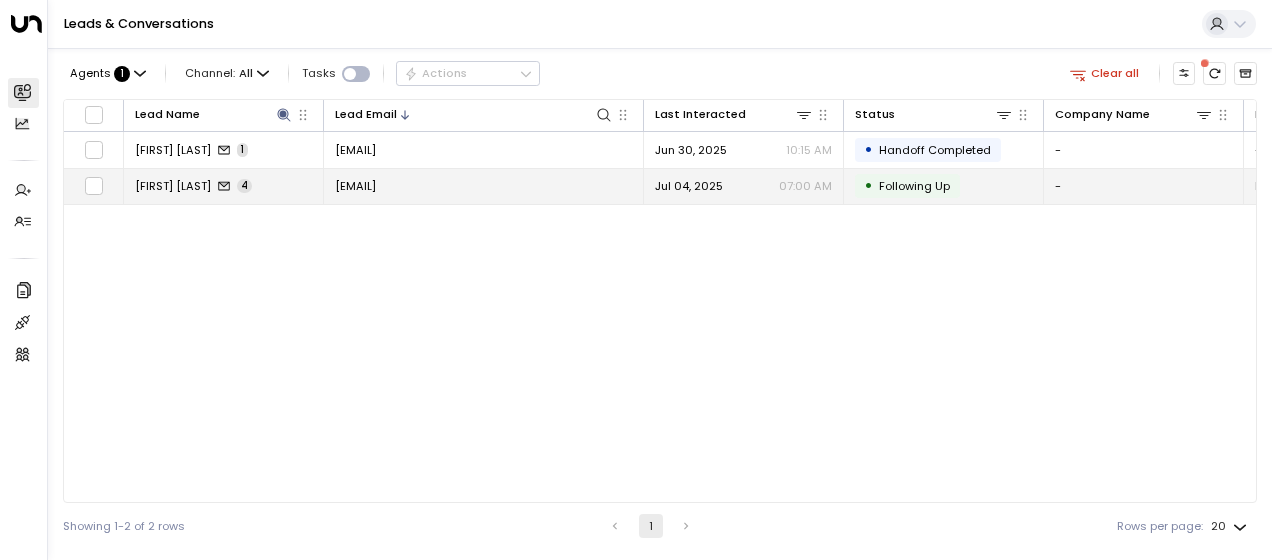 click on "[EMAIL]" at bounding box center [355, 186] 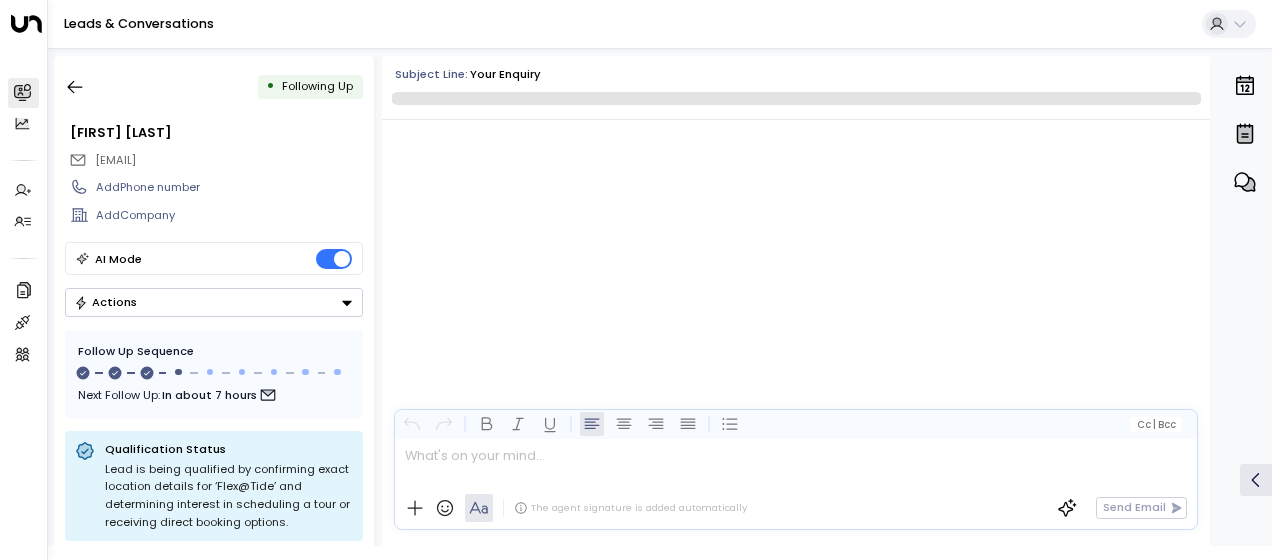 scroll, scrollTop: 2113, scrollLeft: 0, axis: vertical 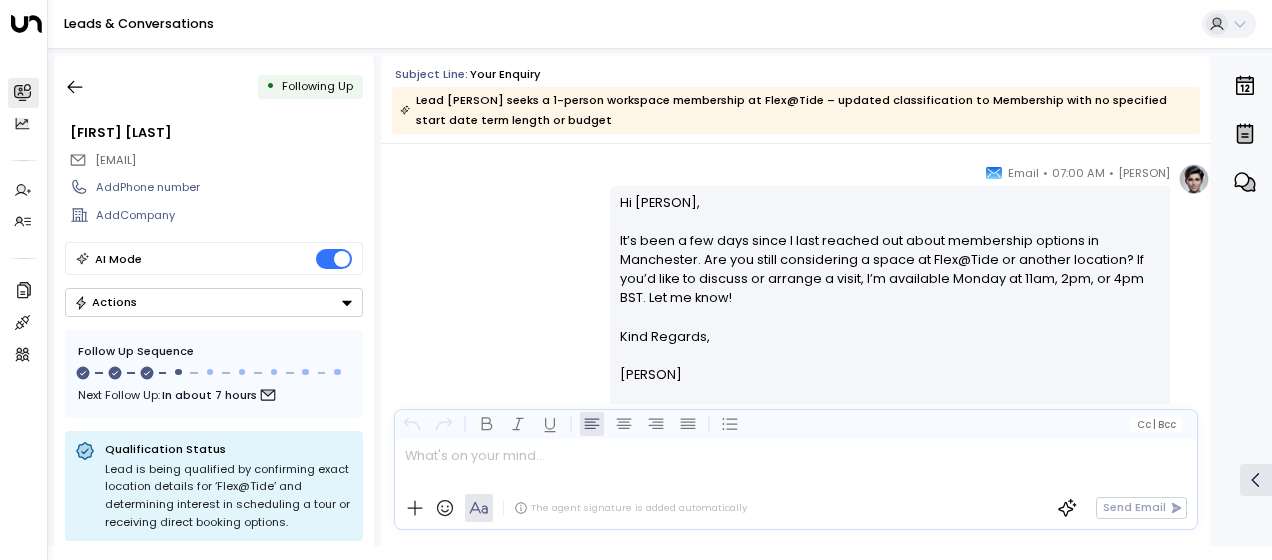 drag, startPoint x: 616, startPoint y: 200, endPoint x: 708, endPoint y: 372, distance: 195.05896 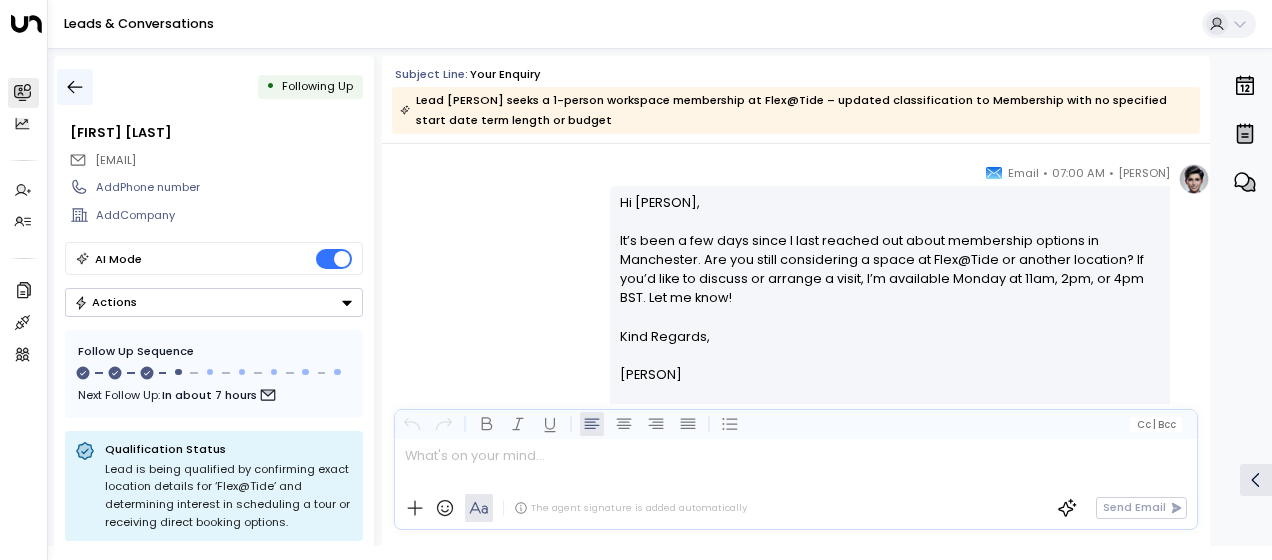 click at bounding box center (75, 87) 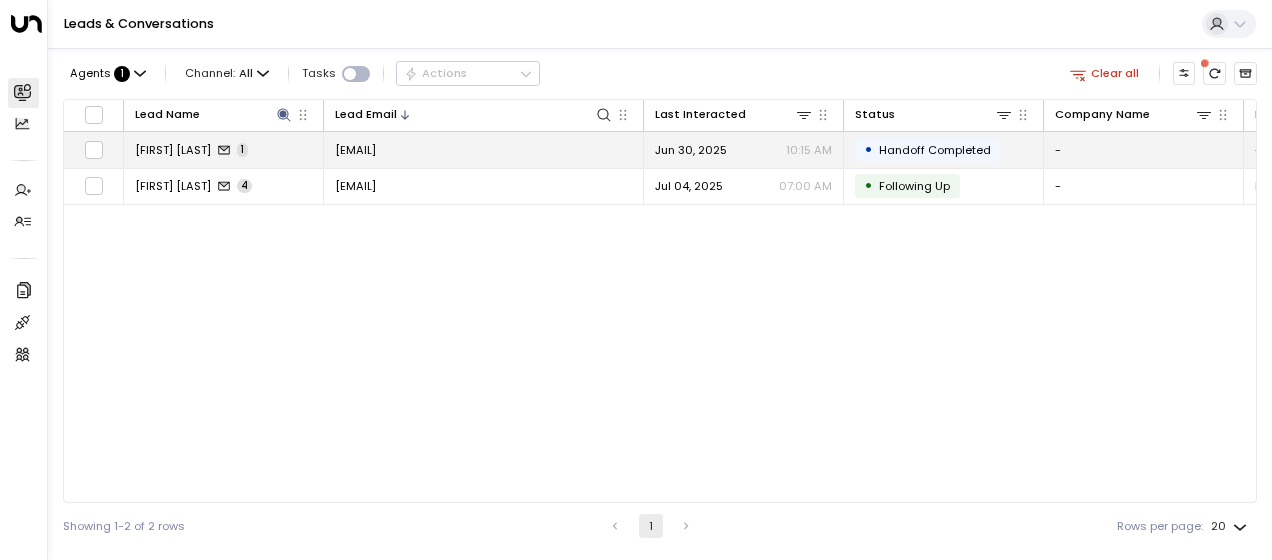 click on "[EMAIL]" at bounding box center (355, 150) 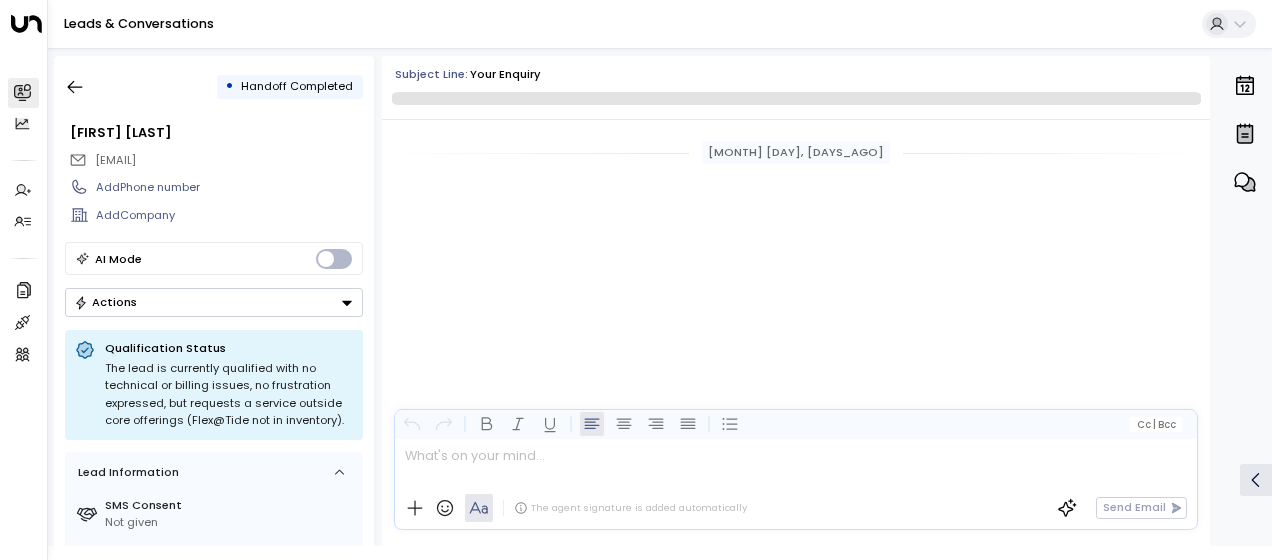 scroll, scrollTop: 498, scrollLeft: 0, axis: vertical 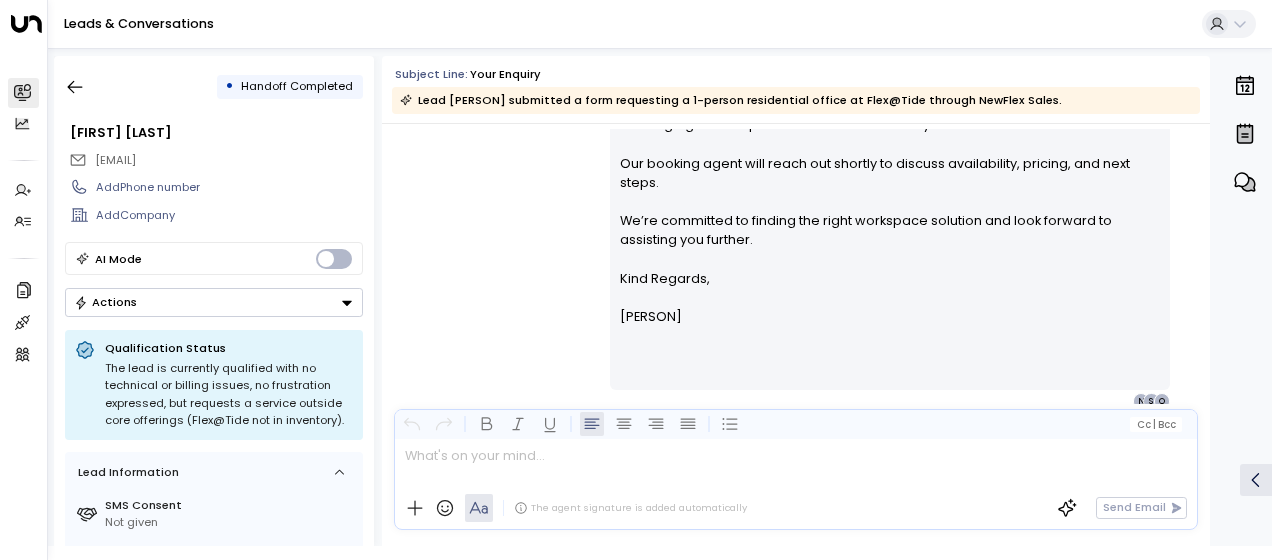 click on "[FIRST] [LAST] • [TIME] • Email Hi Sha, Thanks for reaching out about your interest in a 1-person residential workspace at Flex@Tide. While Flex@Tide isn’t part of our standard inventory, I’ve looped in our booking agent to explore tailored solutions for you. Our booking agent will reach out shortly to discuss availability, pricing, and next steps. We’re committed to finding the right workspace solution and look forward to assisting you further. Kind Regards, [FIRST] [LAST] ________________________________________________________________________________________________________________________________________________________________________________________________________uniti_thread_id_b593714c-5c34-4ce5-877d-c94b6e9f0be1 O S N" at bounding box center (796, 209) 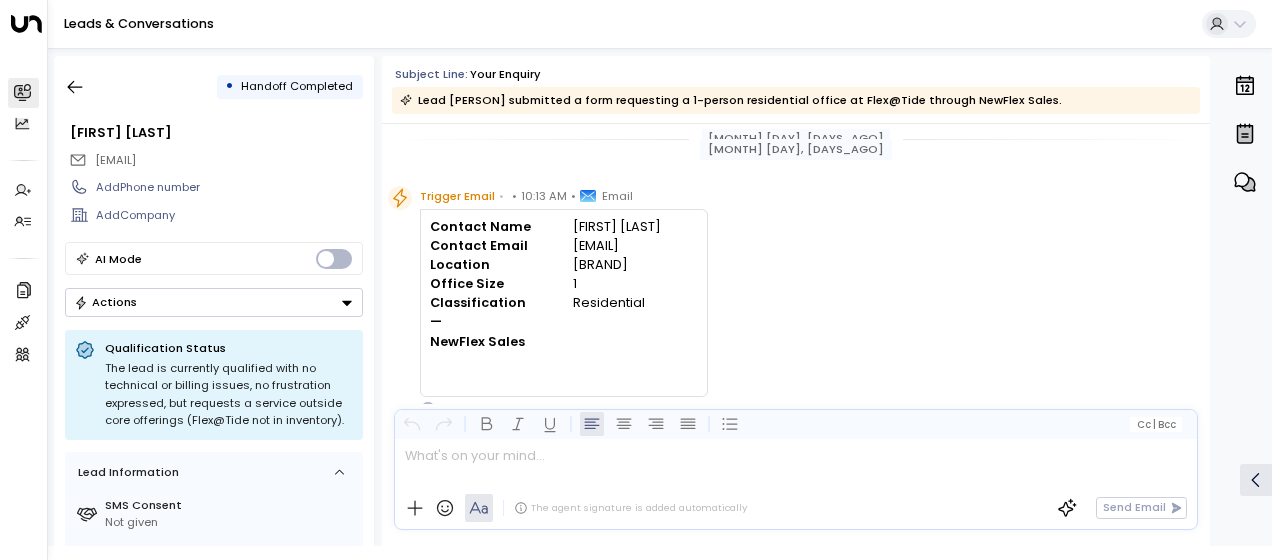 scroll, scrollTop: 0, scrollLeft: 0, axis: both 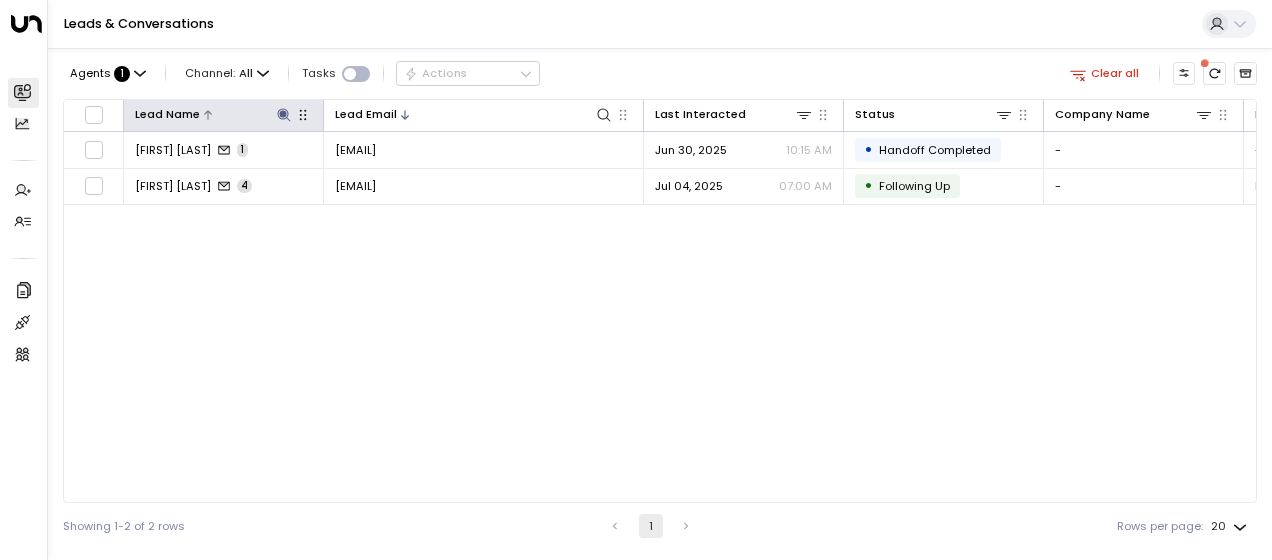 click at bounding box center (283, 114) 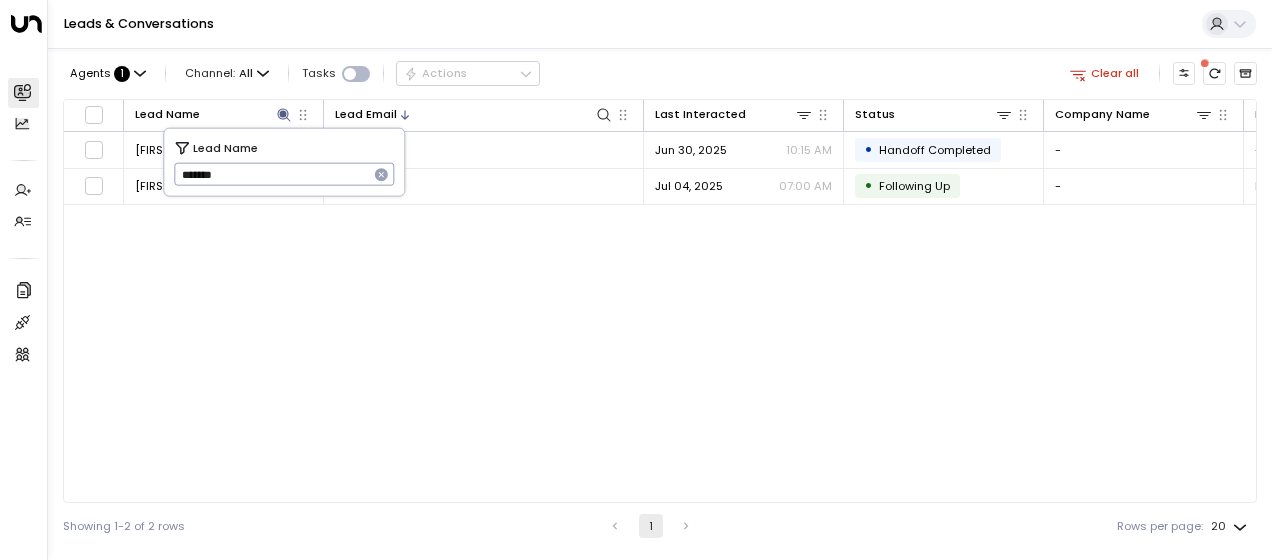 click on "*******" at bounding box center (271, 174) 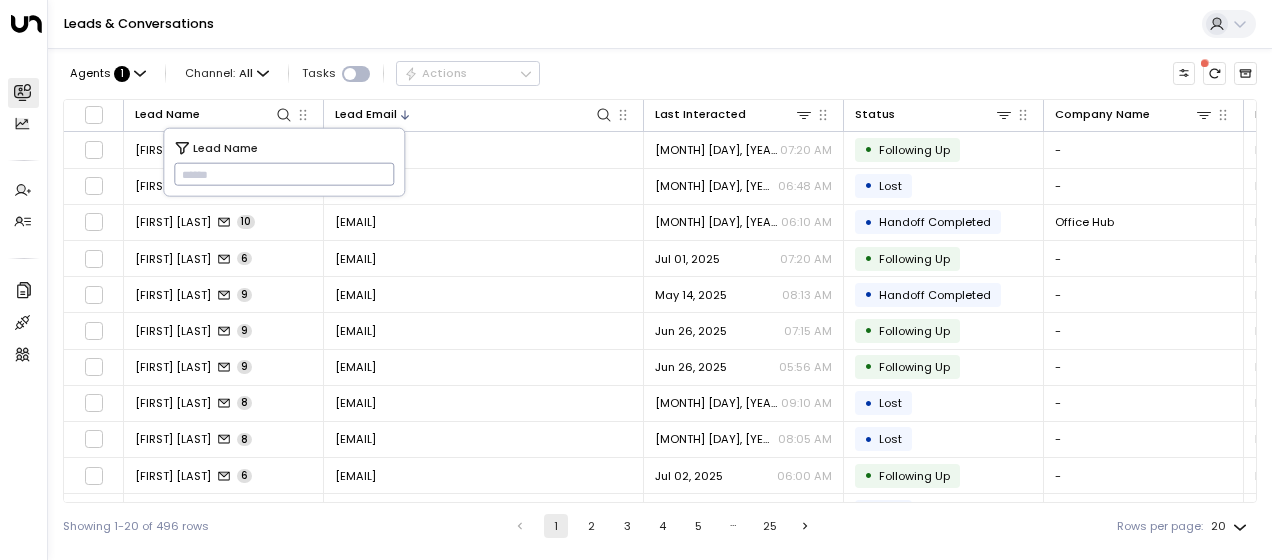 paste on "**********" 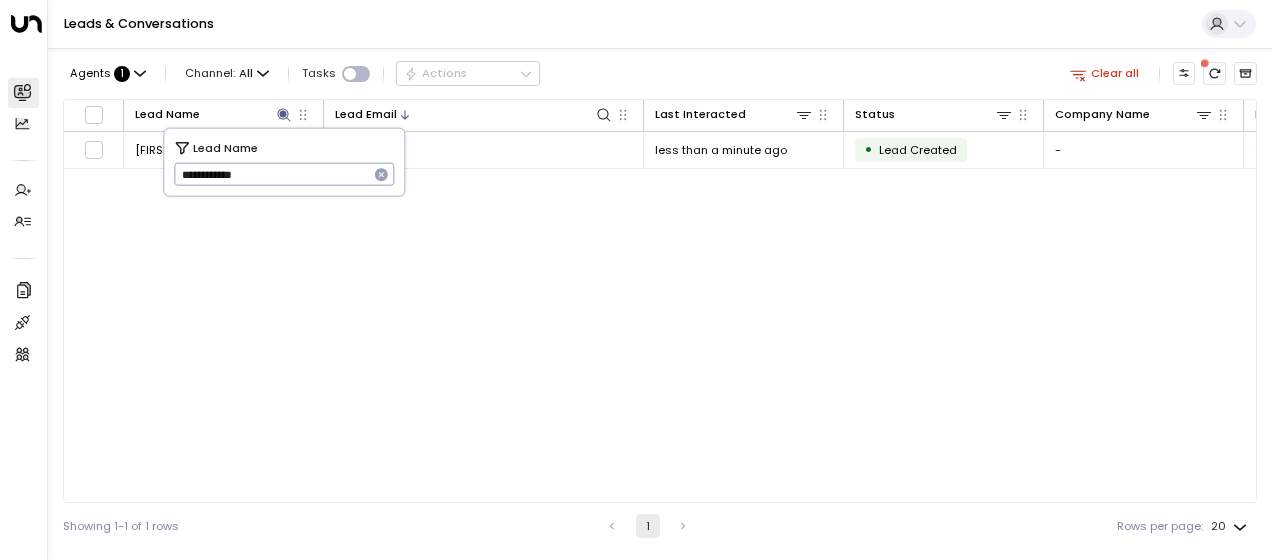 click on "**********" at bounding box center (271, 174) 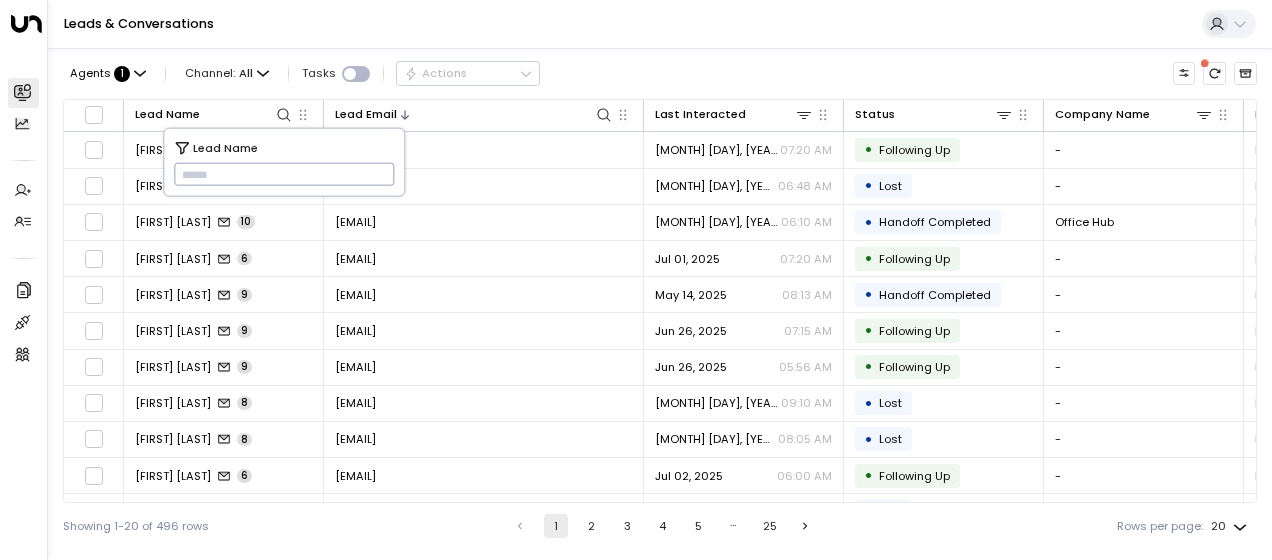 click at bounding box center (284, 174) 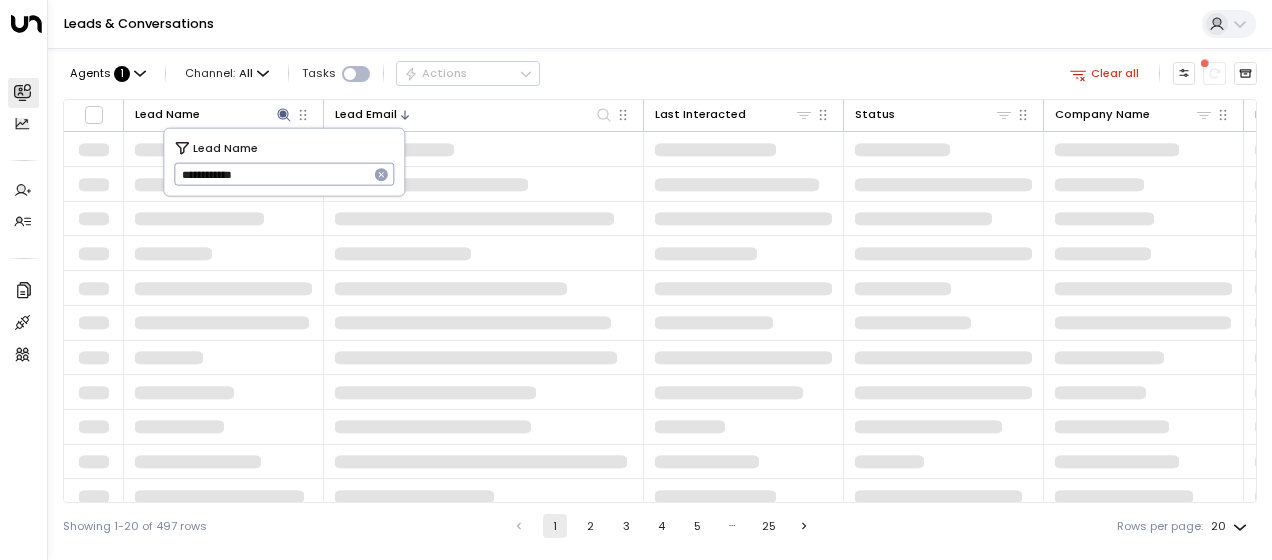 type on "**********" 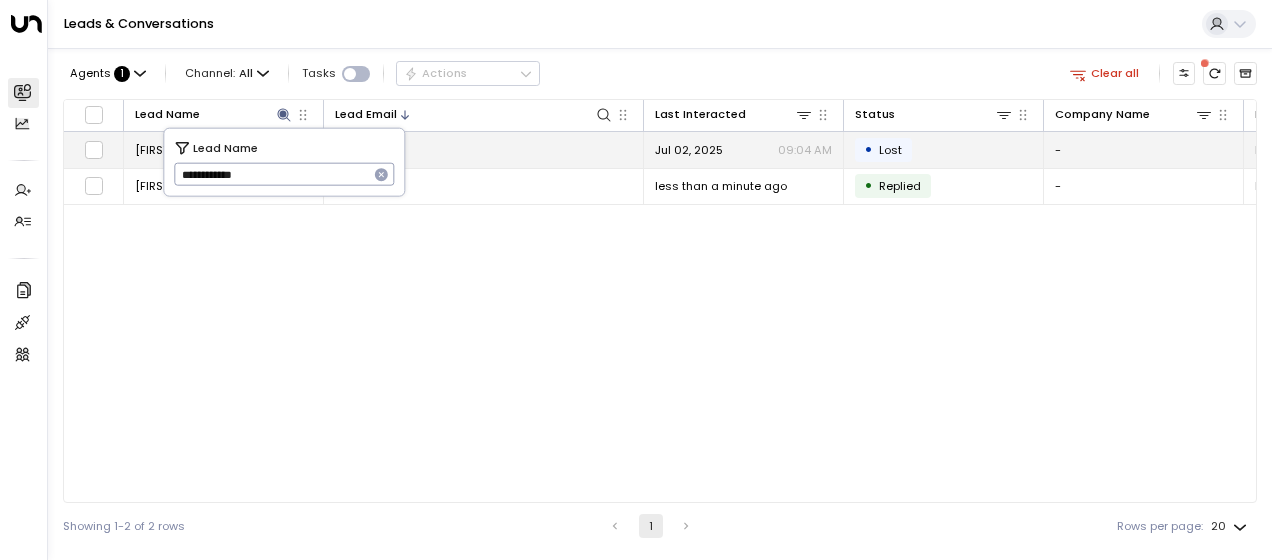 click on "[EMAIL]" at bounding box center [484, 149] 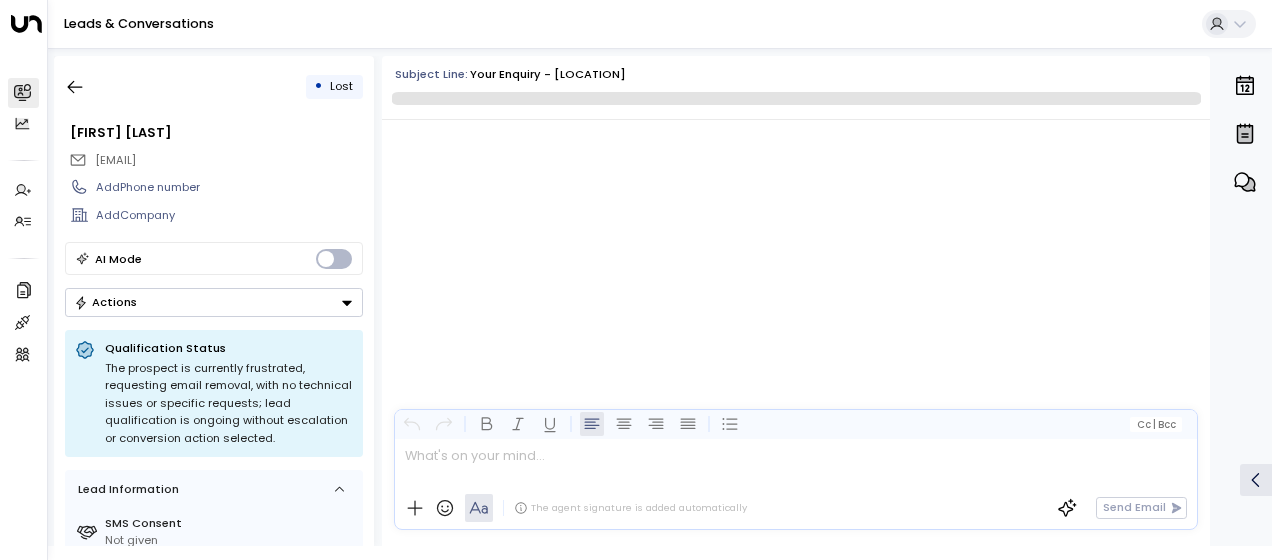 scroll, scrollTop: 3268, scrollLeft: 0, axis: vertical 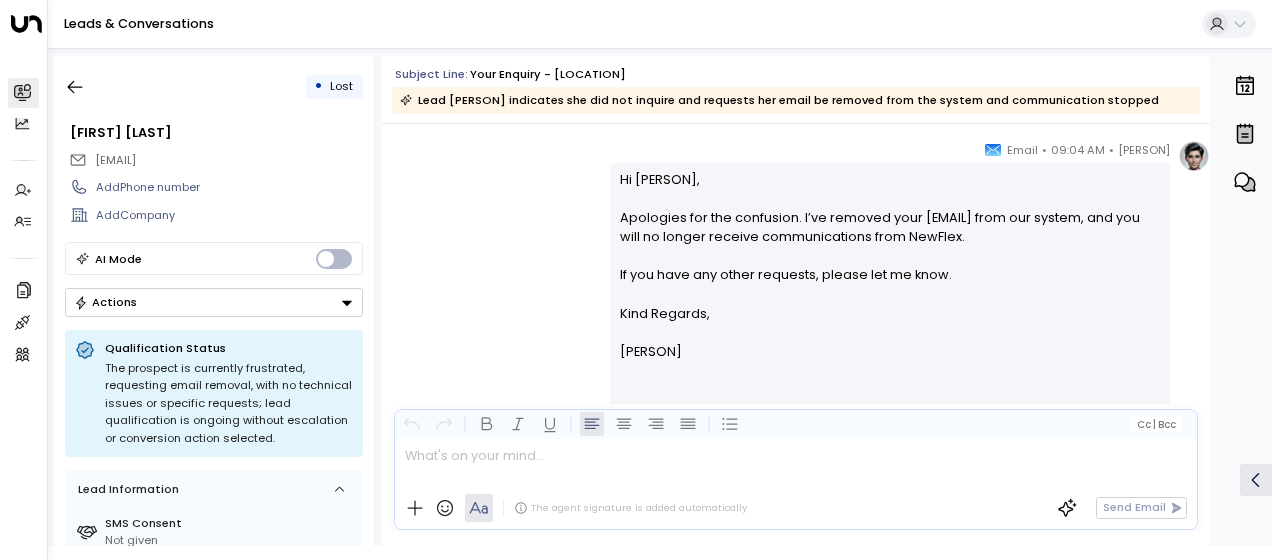 click on "[PERSON] • [TIME] • Email Hi [PERSON], Apologies for the confusion. I’ve removed your email address from our system, and you will no longer receive communications from NewFlex. If you have any other requests, please let me know. Kind Regards, [PERSON] ________________________________________________________________________________________________________________________________________________________________________________________________________uniti_thread_id_eba6338f-d1c9-4e58-9281-4eec1d39e073 O E N H" at bounding box center (796, 292) 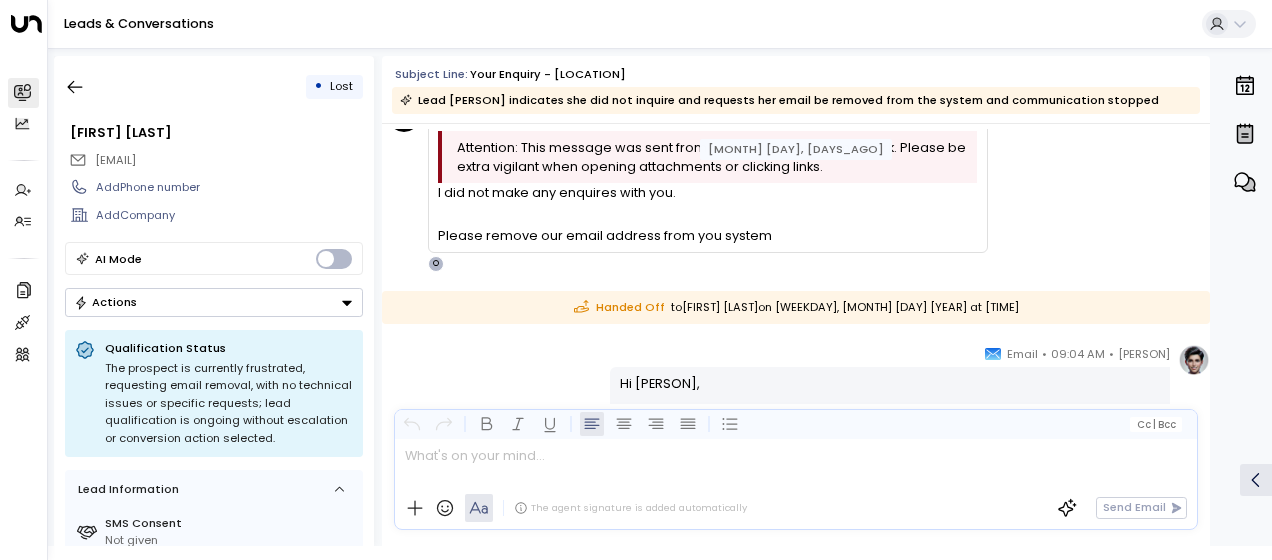 scroll, scrollTop: 2794, scrollLeft: 0, axis: vertical 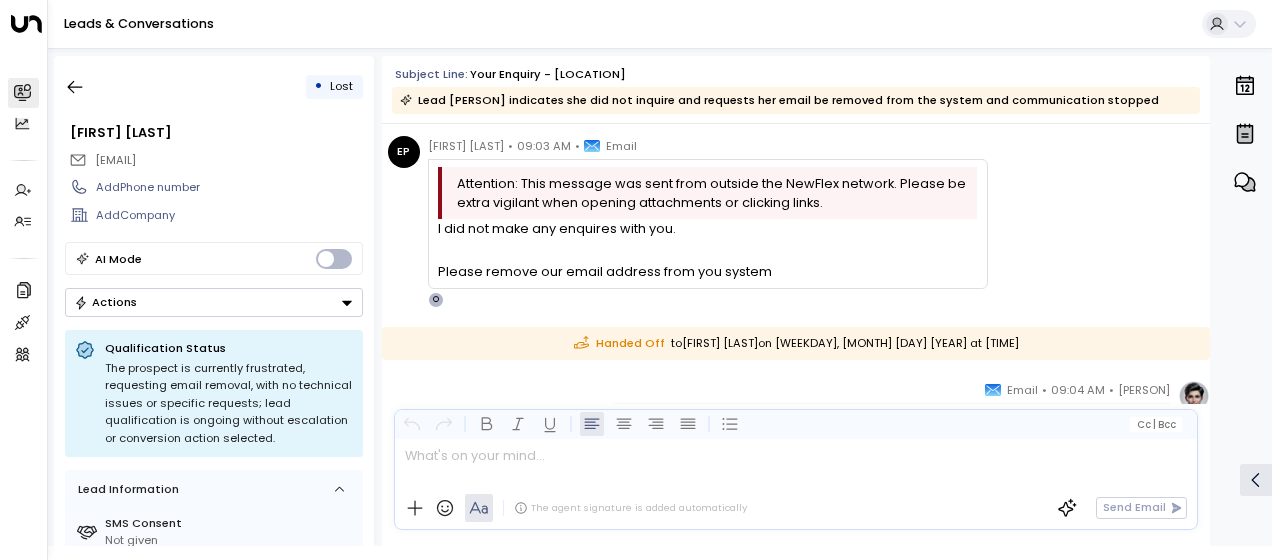 drag, startPoint x: 439, startPoint y: 224, endPoint x: 770, endPoint y: 276, distance: 335.0597 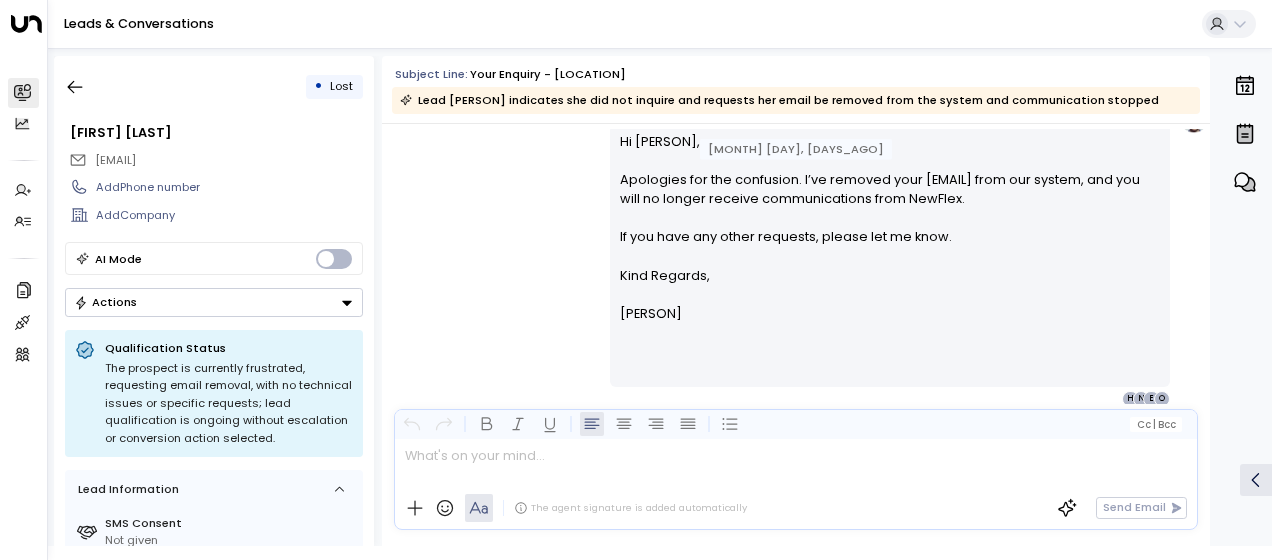 scroll, scrollTop: 3073, scrollLeft: 0, axis: vertical 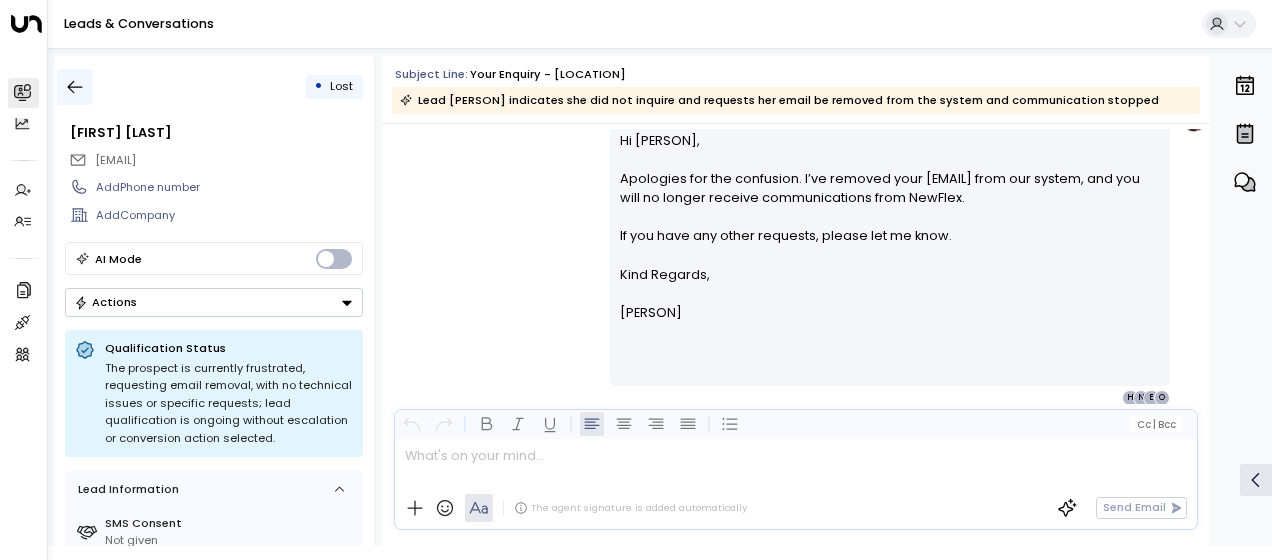 click at bounding box center (75, 87) 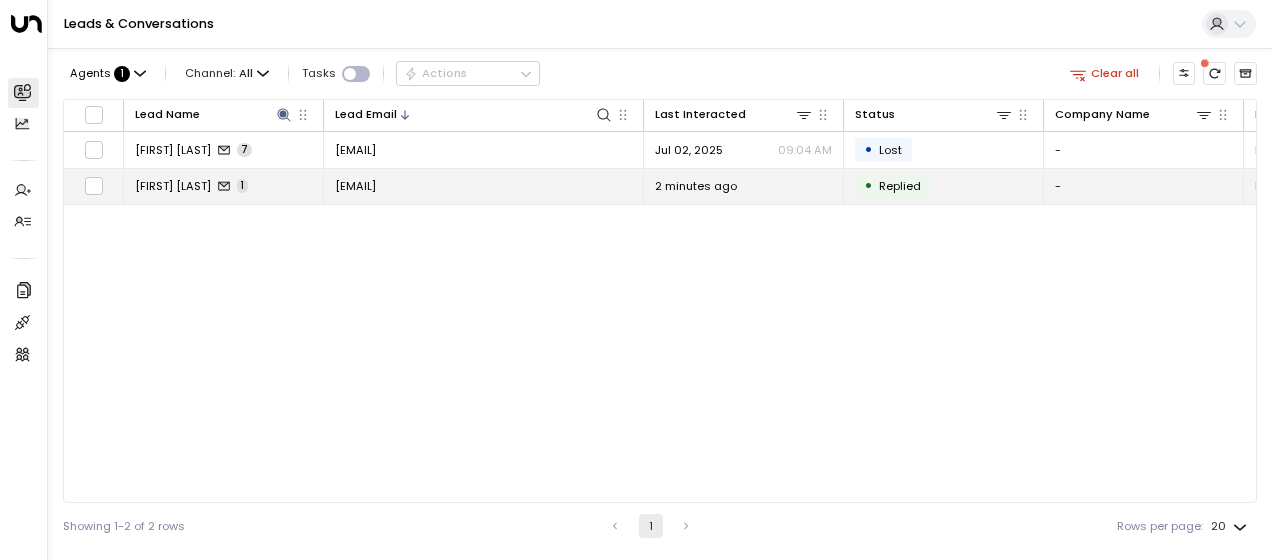 click on "[EMAIL]" at bounding box center (355, 186) 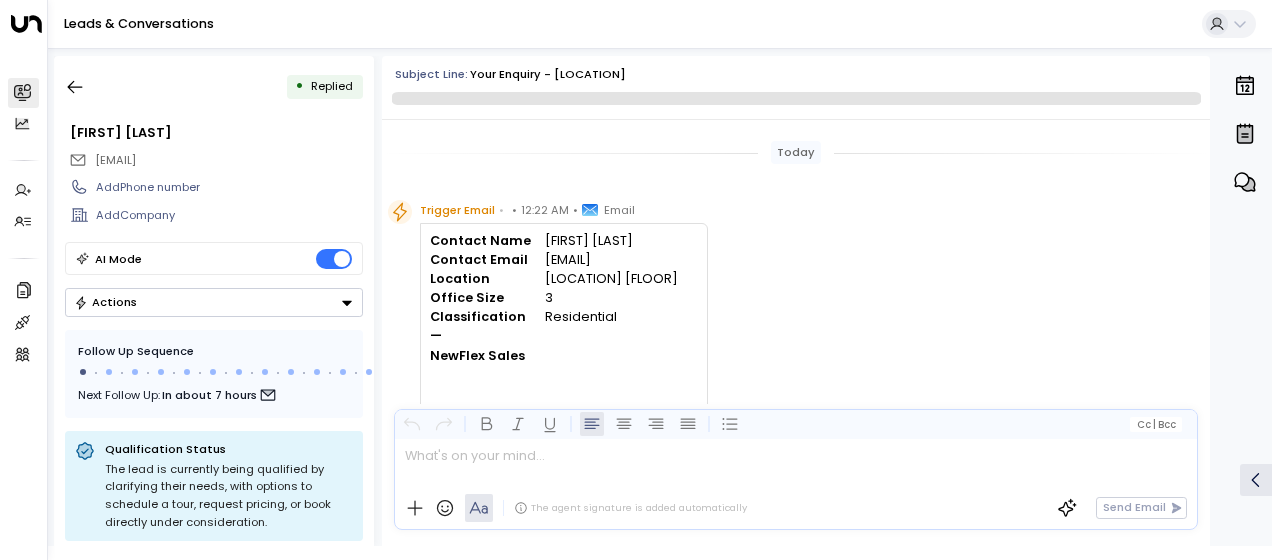 scroll, scrollTop: 599, scrollLeft: 0, axis: vertical 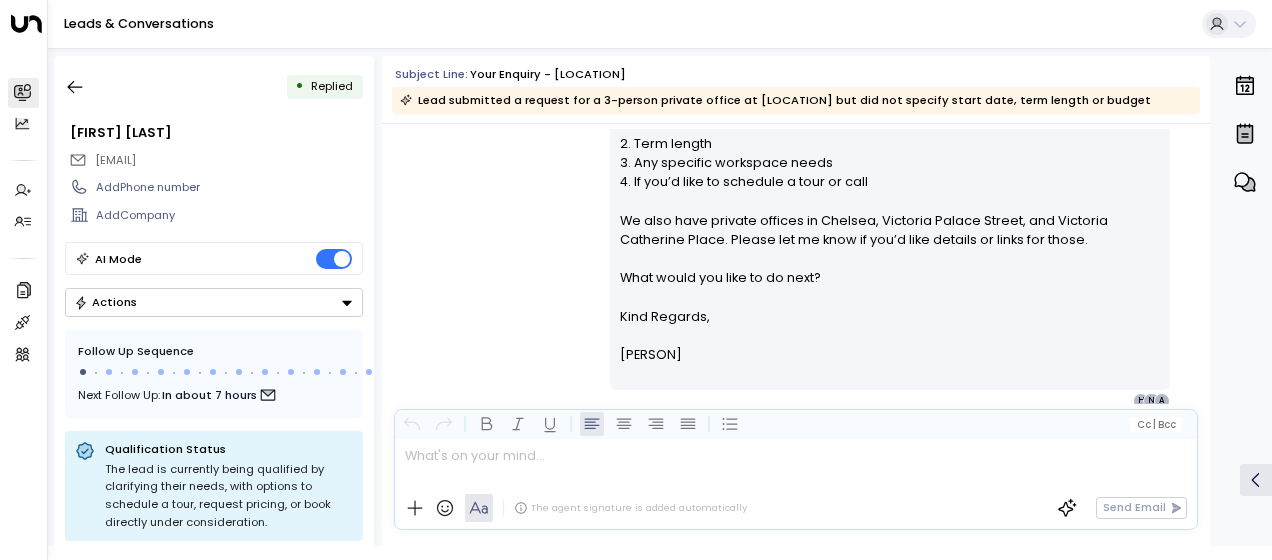 click at bounding box center (347, 303) 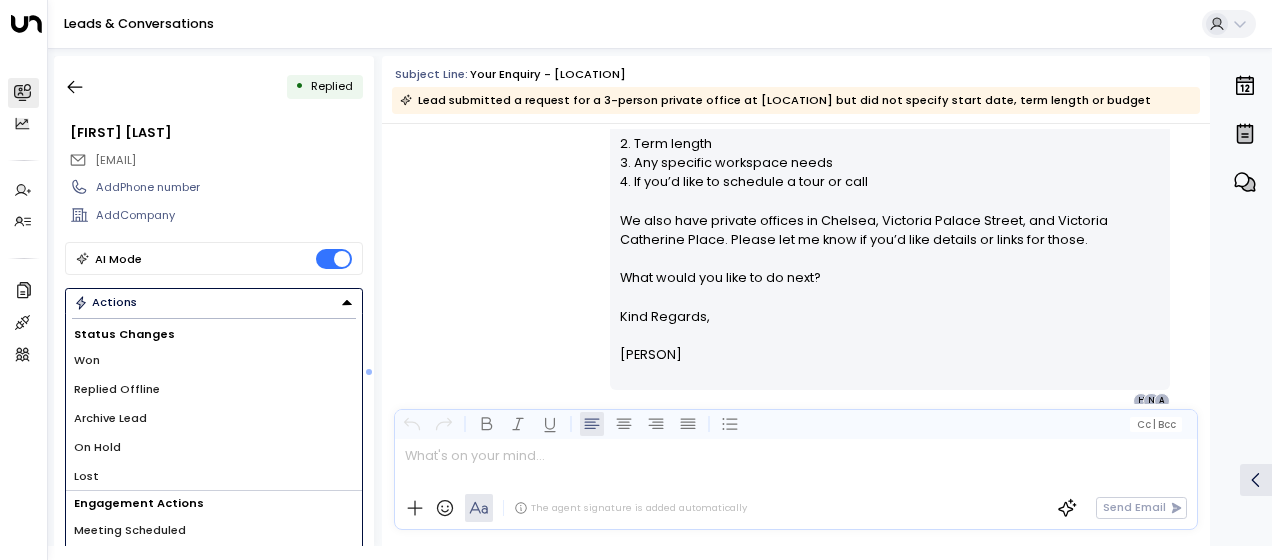 click on "Lost" at bounding box center (87, 360) 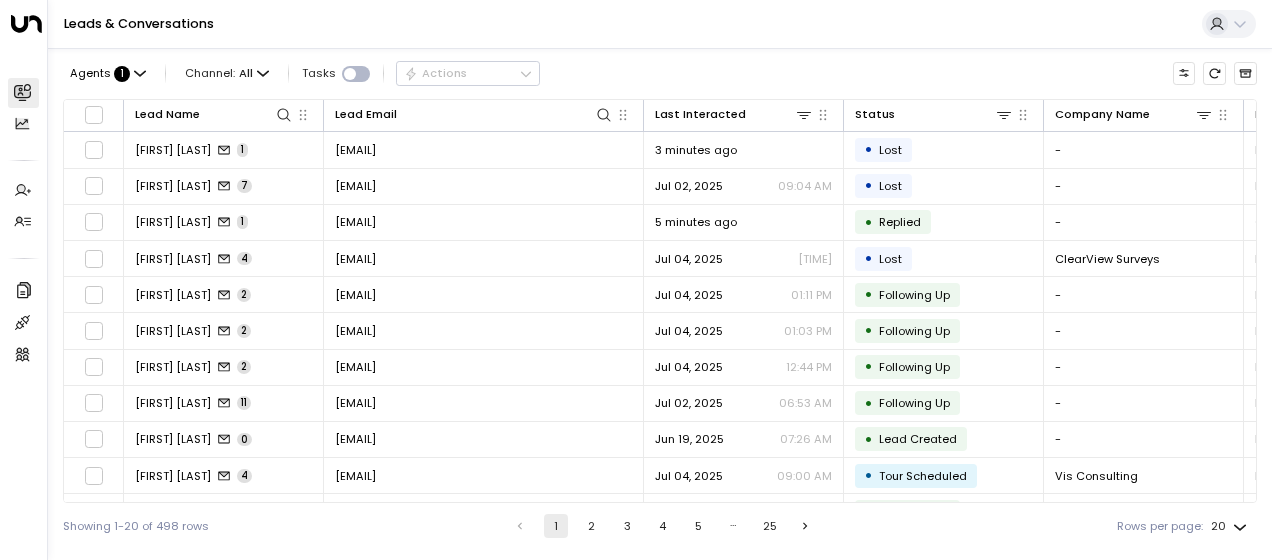 scroll, scrollTop: 0, scrollLeft: 0, axis: both 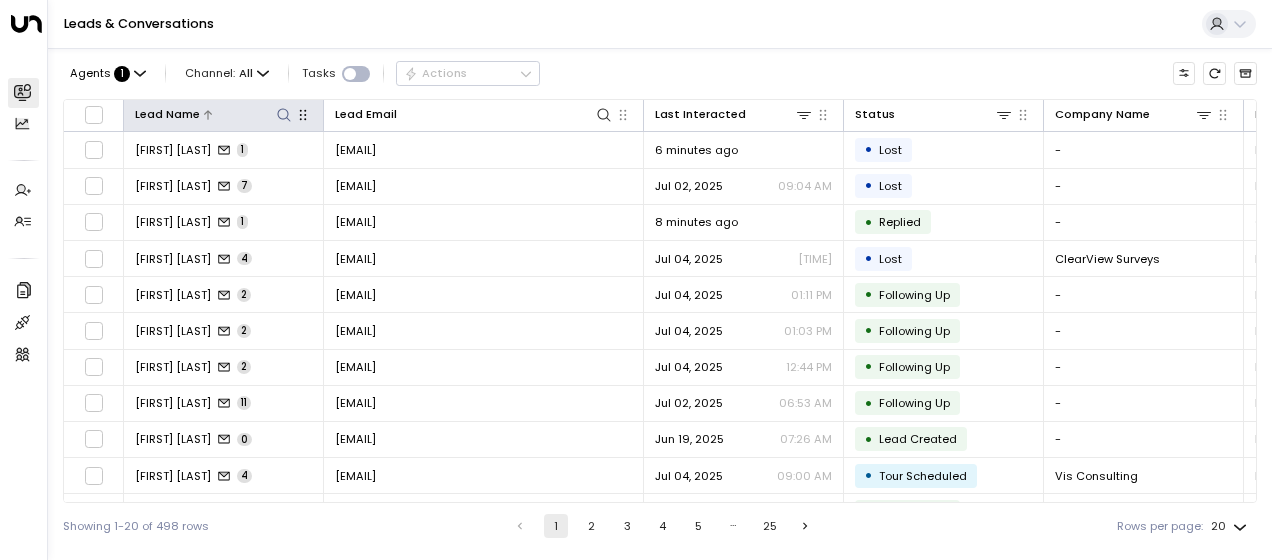 click at bounding box center [284, 115] 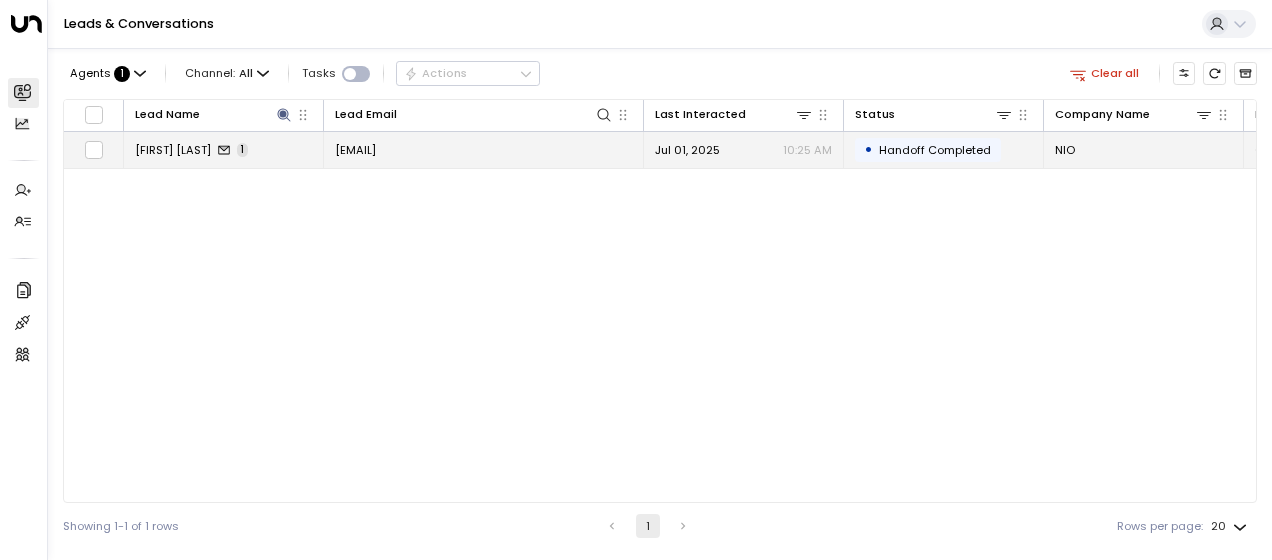 click on "[EMAIL]" at bounding box center (355, 150) 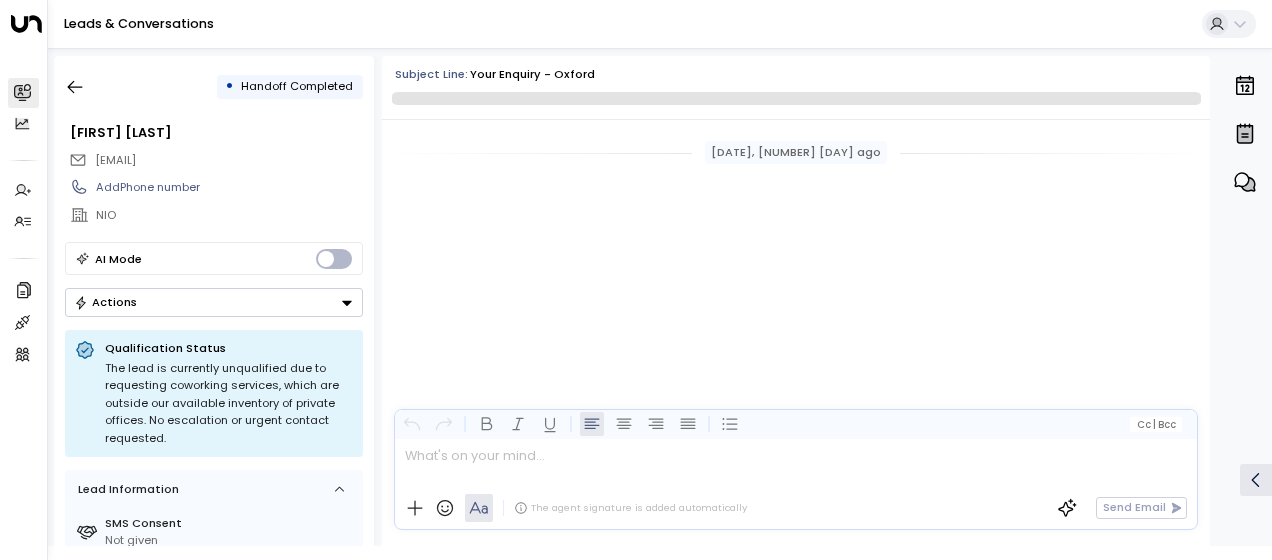 scroll, scrollTop: 422, scrollLeft: 0, axis: vertical 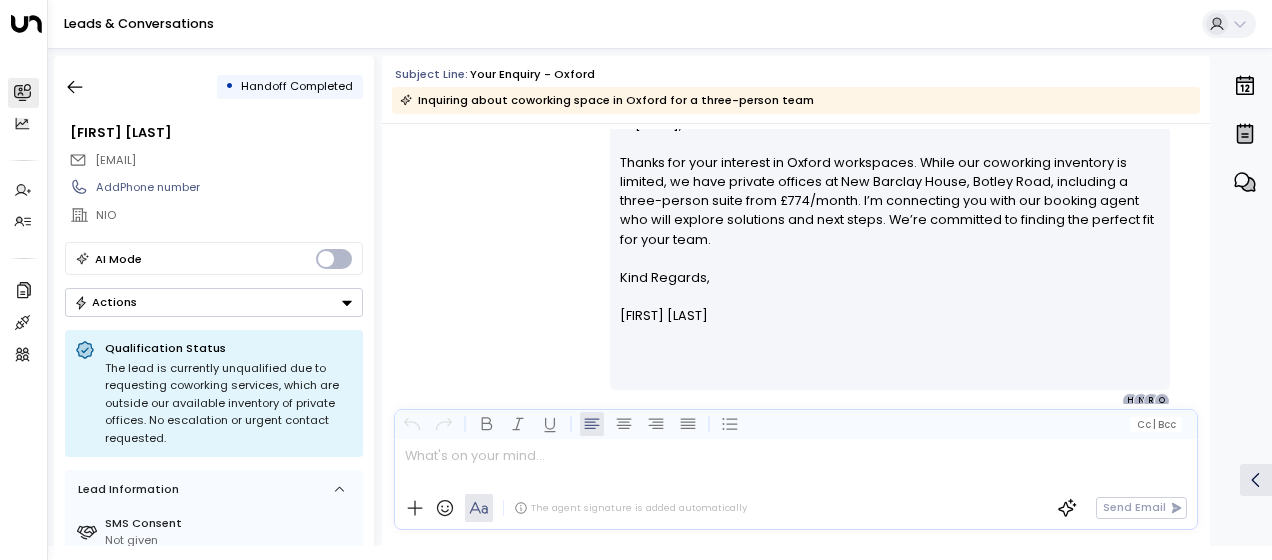 click on "Olivia Smith • 10:25 AM • Email Hi Riccardo, Thanks for your interest in Oxford workspaces. While our coworking inventory is limited, we have private offices at New Barclay House, Botley Road, including a three-person suite from £774/month. I’m connecting you with our booking agent who will explore solutions and next steps. We’re committed to finding the perfect fit for your team. Kind Regards, Olivia Smith ________________________________________________________________________________________________________________________________________________________________________________________________________uniti_thread_id_be150308-33db-4c54-8a2c-f64862091f1e O R N H" at bounding box center (796, 247) 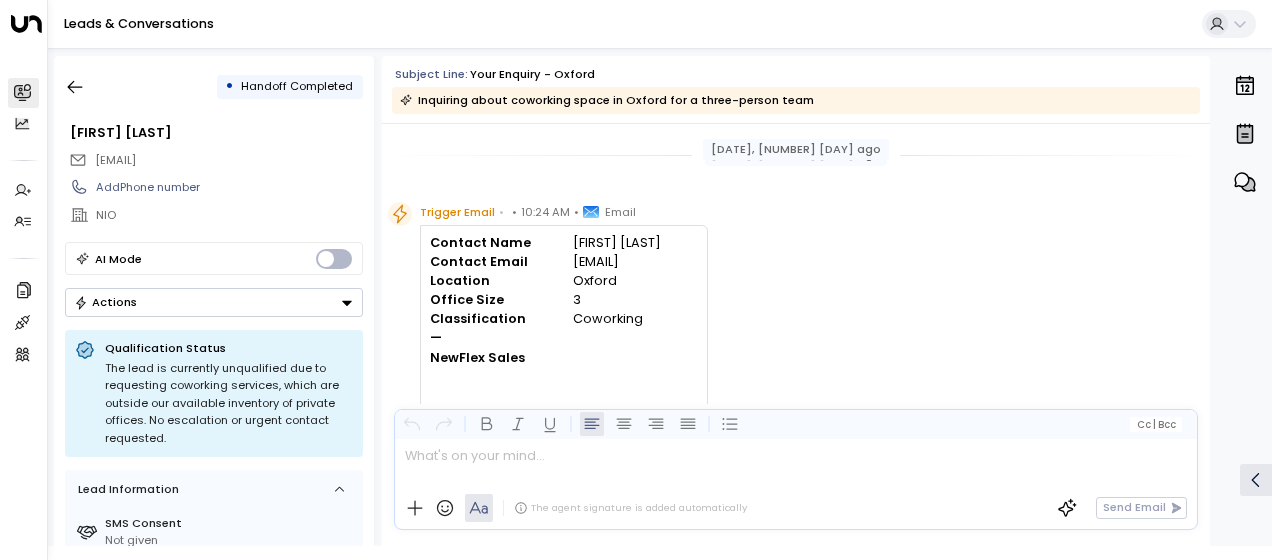 scroll, scrollTop: 0, scrollLeft: 0, axis: both 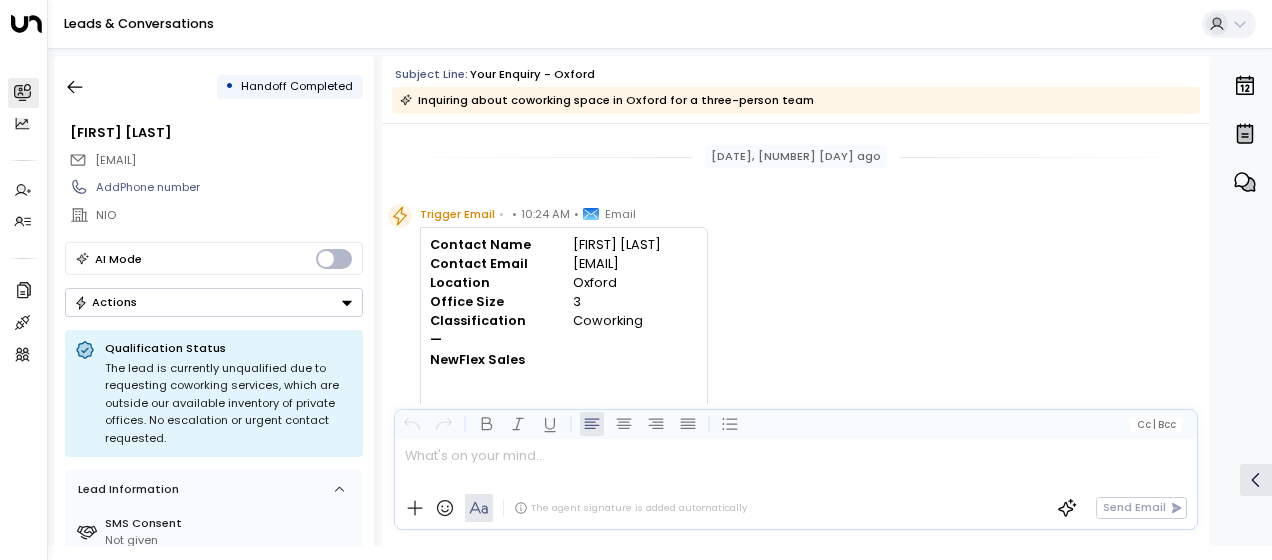click on "Trigger Email • • 10:24 AM • Email Contact Name Riccardo Iantaffi Contact Email riccardo.iantaffi@nio.io Location Oxford Office Size 3 Classification Coworking  — NewFlex Sales O" at bounding box center (799, 319) 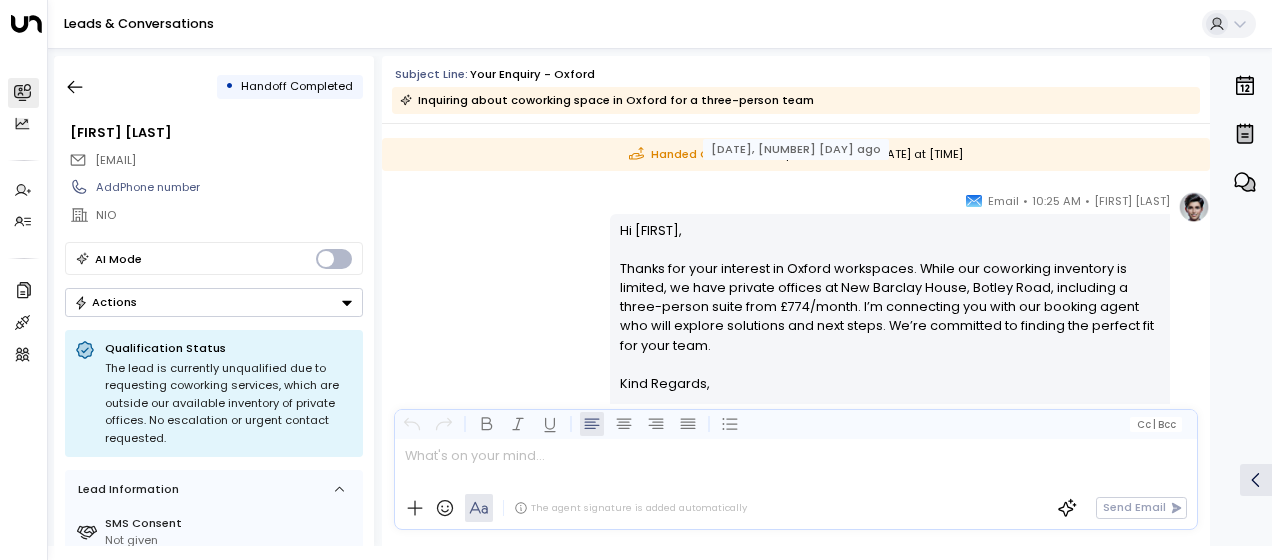 scroll, scrollTop: 320, scrollLeft: 0, axis: vertical 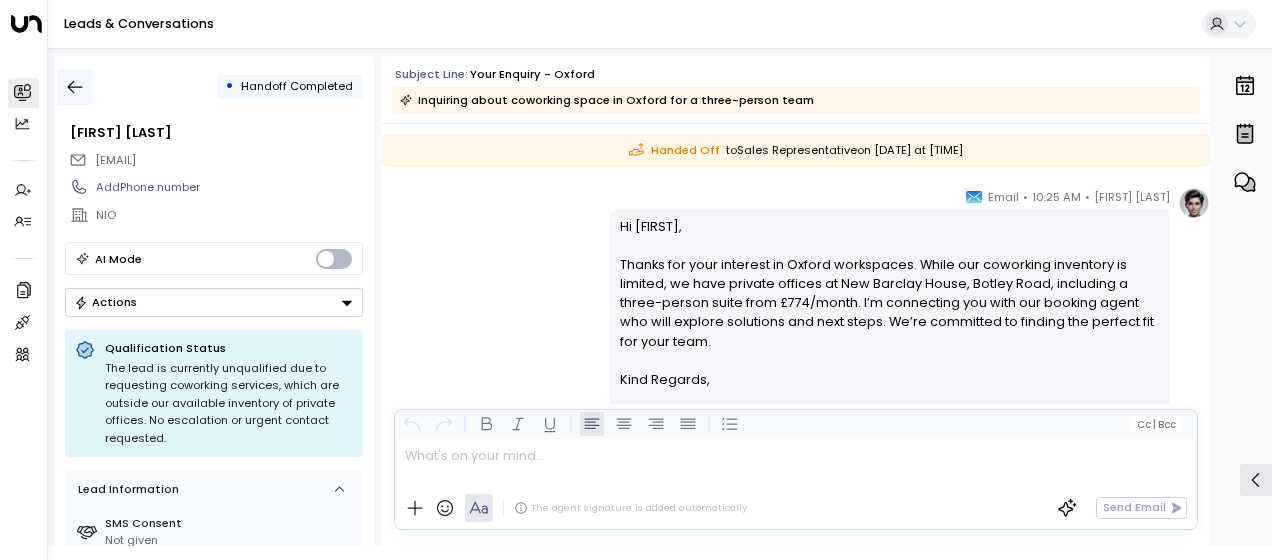 click at bounding box center (75, 87) 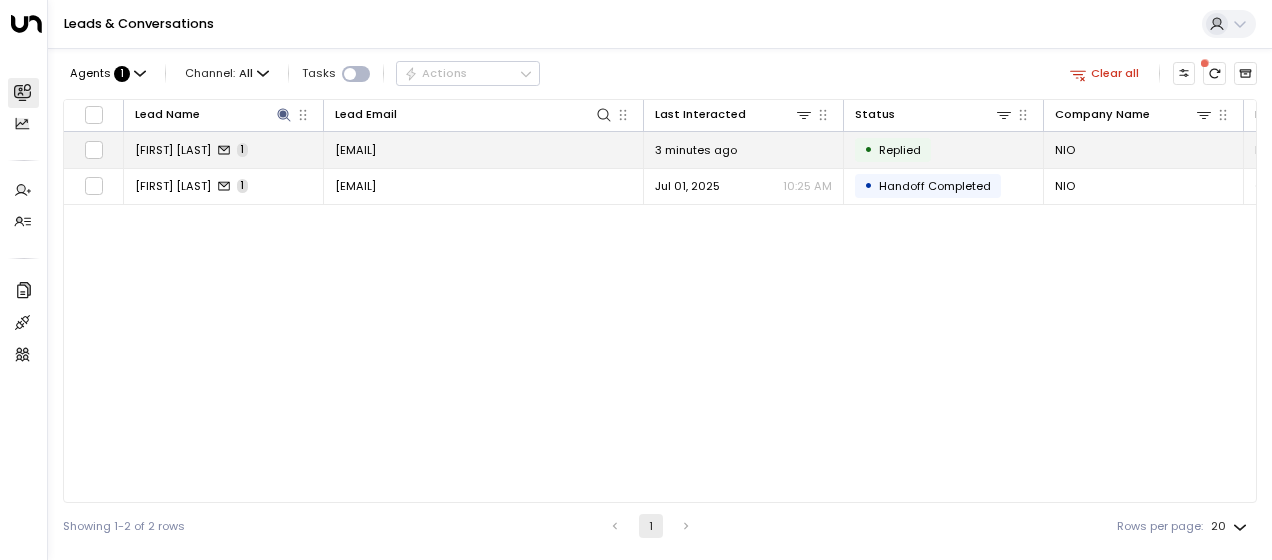 click on "riccardo.iantaffi@nio.io" at bounding box center [355, 150] 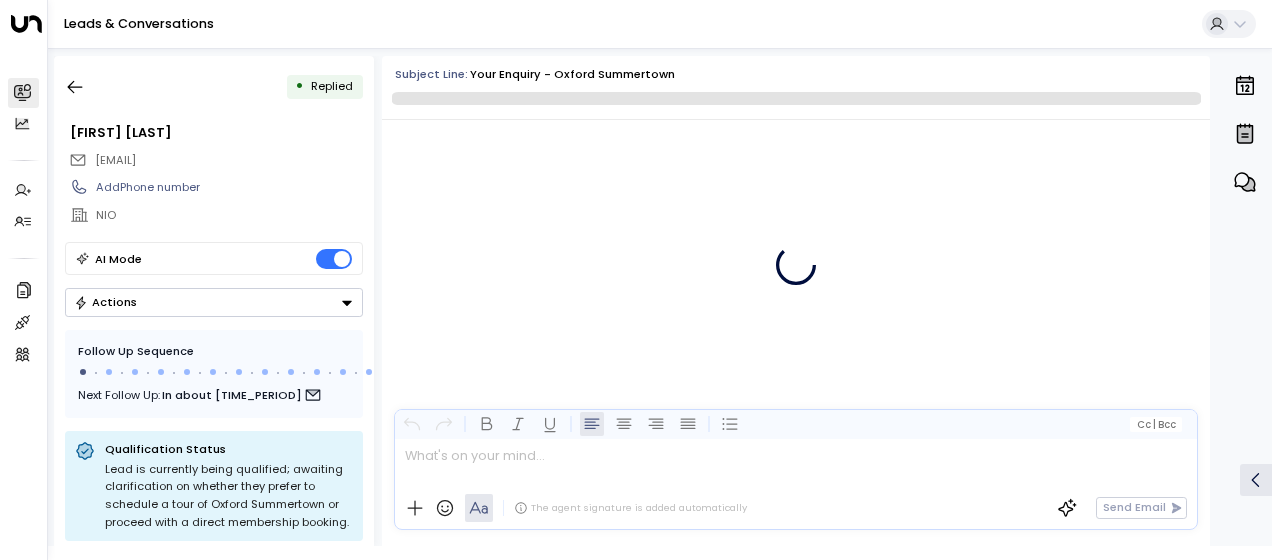 scroll, scrollTop: 618, scrollLeft: 0, axis: vertical 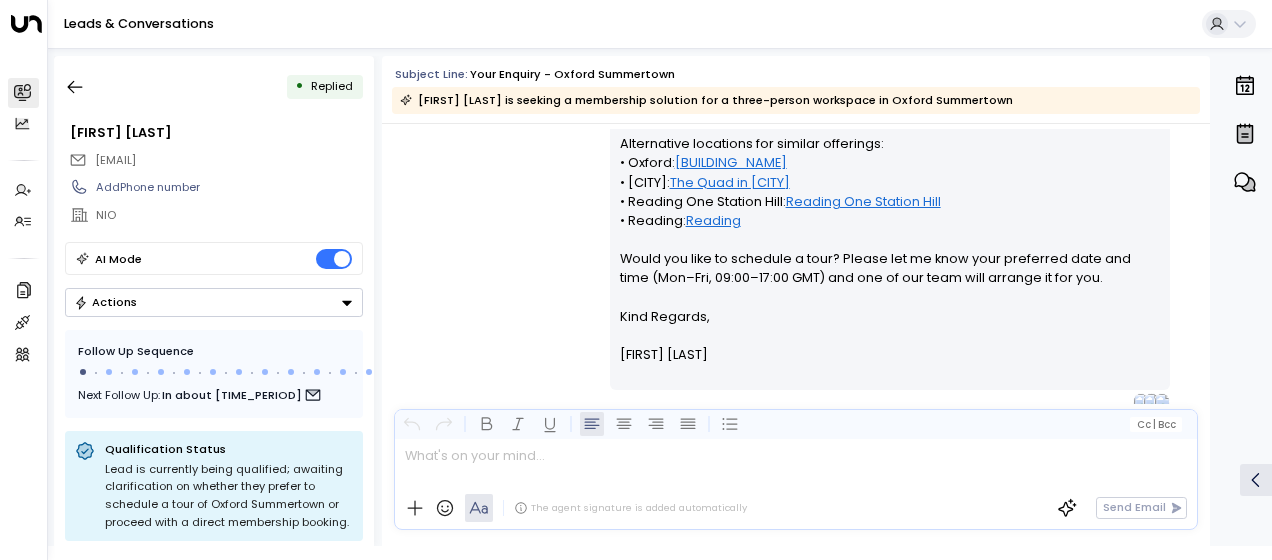 click on "Olivia Smith • 12:33 AM • Email Hi Riccardo, Thanks for your interest in membership at The Quad in Oxford Summertown (Lambourne House). Here are the options: • Lounge Membership – 5 Days a Week: £250/month (Mon–Fri access, refreshments, fruits and drinks) • Meeting Room Membership: £175/month (10 hours per month of meeting room usage) Explore the space: • Website & Brochure:  quadworkspace.co.uk/premium-workspaces-oxford-summertown/ Alternative locations for similar offerings: • Oxford:  Lambourne House • Bracknell:  The Quad in Bracknell • Reading One Station Hill:  Reading One Station Hill • Reading:  Reading Would you like to schedule a tour? Please let me know your preferred date and time (Mon–Fri, 09:00–17:00 GMT) and one of our team will arrange it for you. Kind Regards, Olivia Smith" at bounding box center [796, 123] 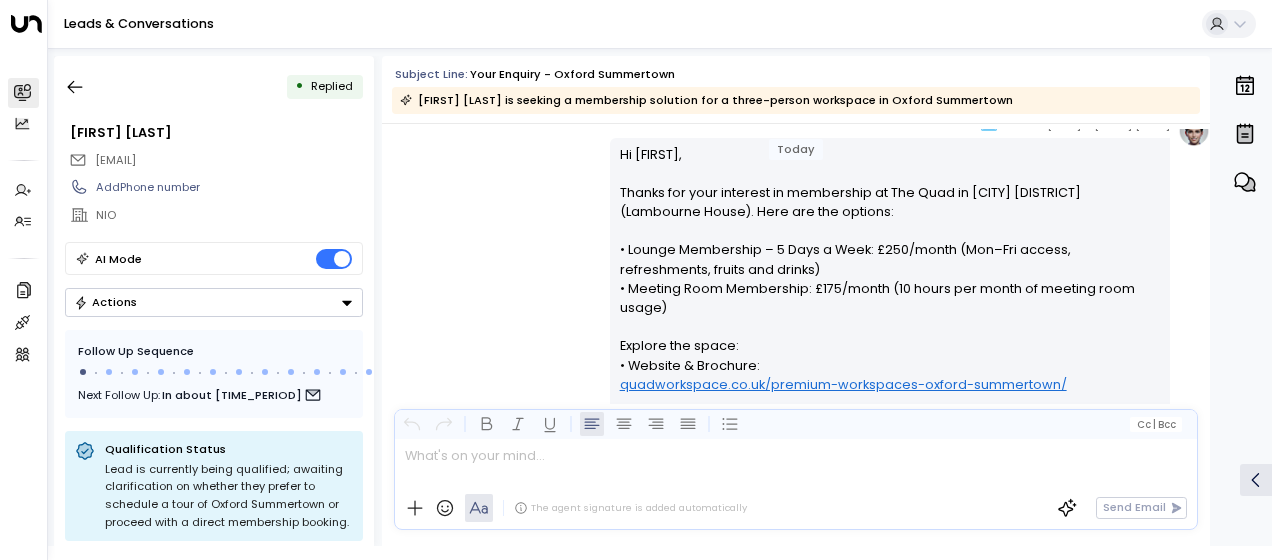 scroll, scrollTop: 338, scrollLeft: 0, axis: vertical 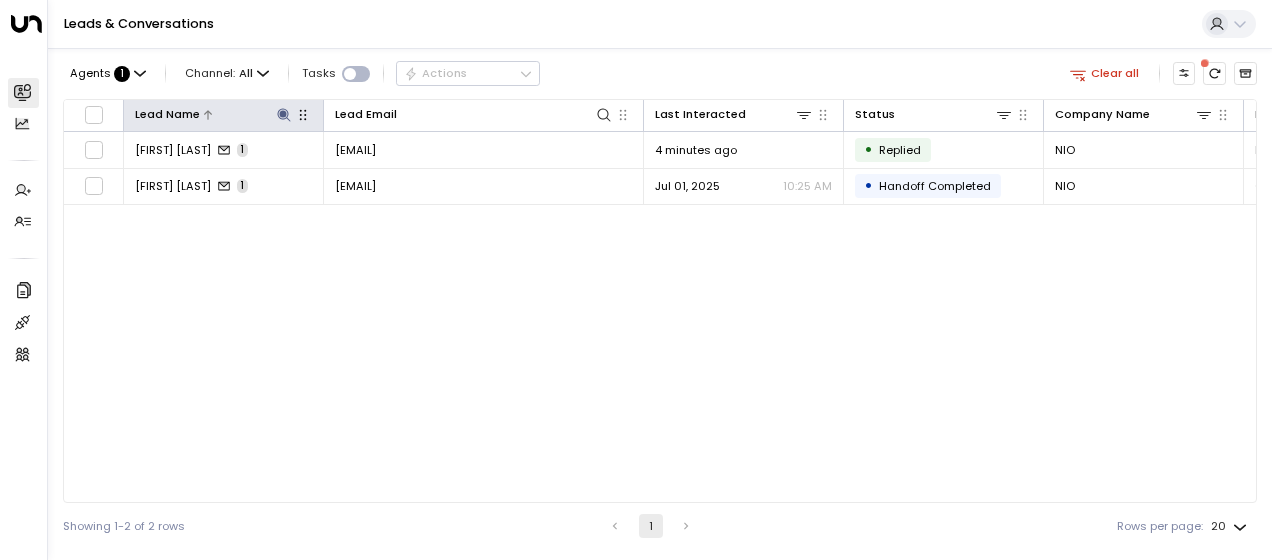click at bounding box center (283, 114) 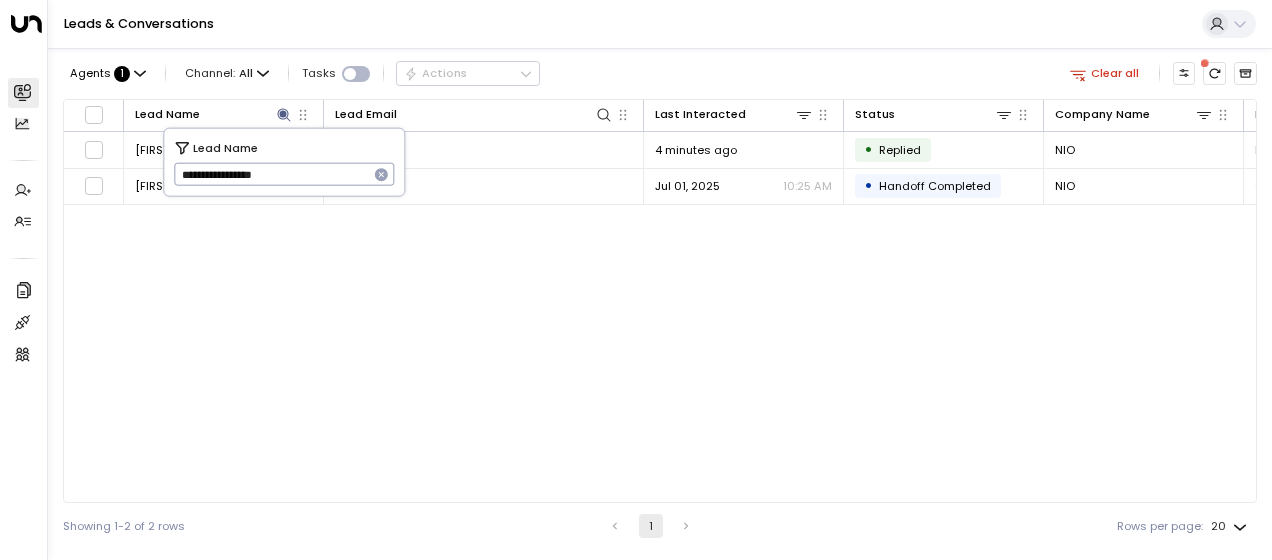 click on "**********" at bounding box center [271, 174] 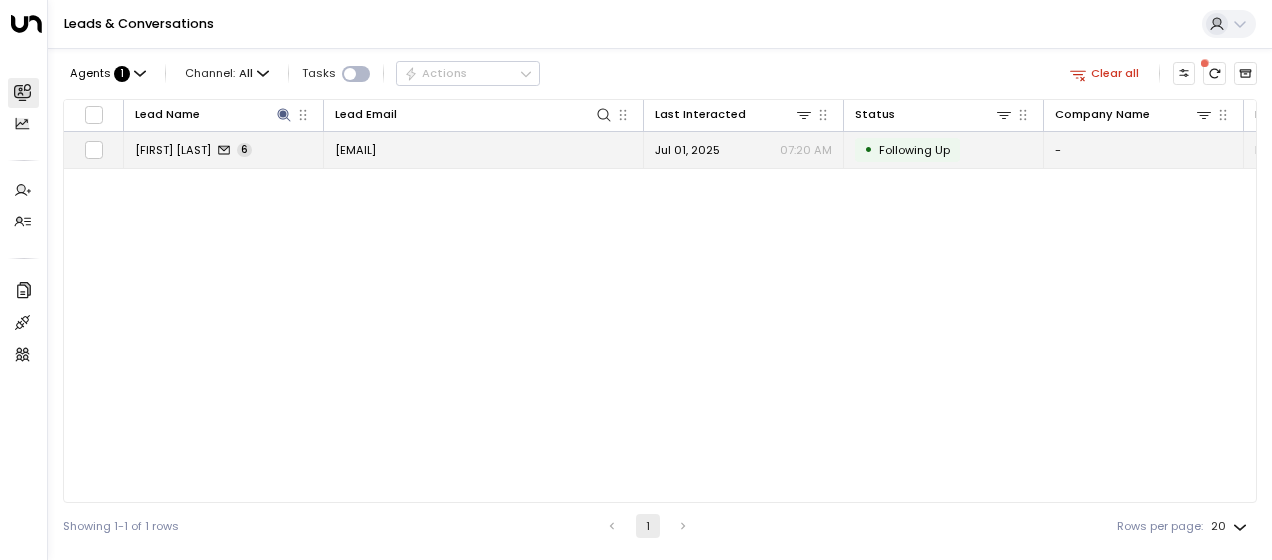 click on "forda.cangu@veritygroupltd.com" at bounding box center [355, 150] 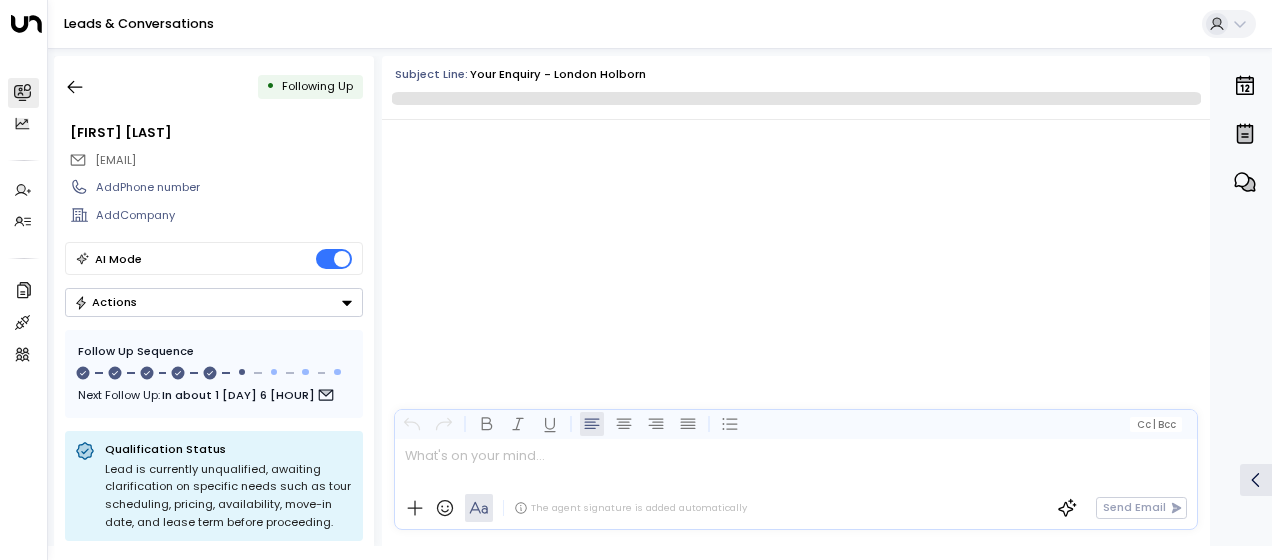 scroll, scrollTop: 4405, scrollLeft: 0, axis: vertical 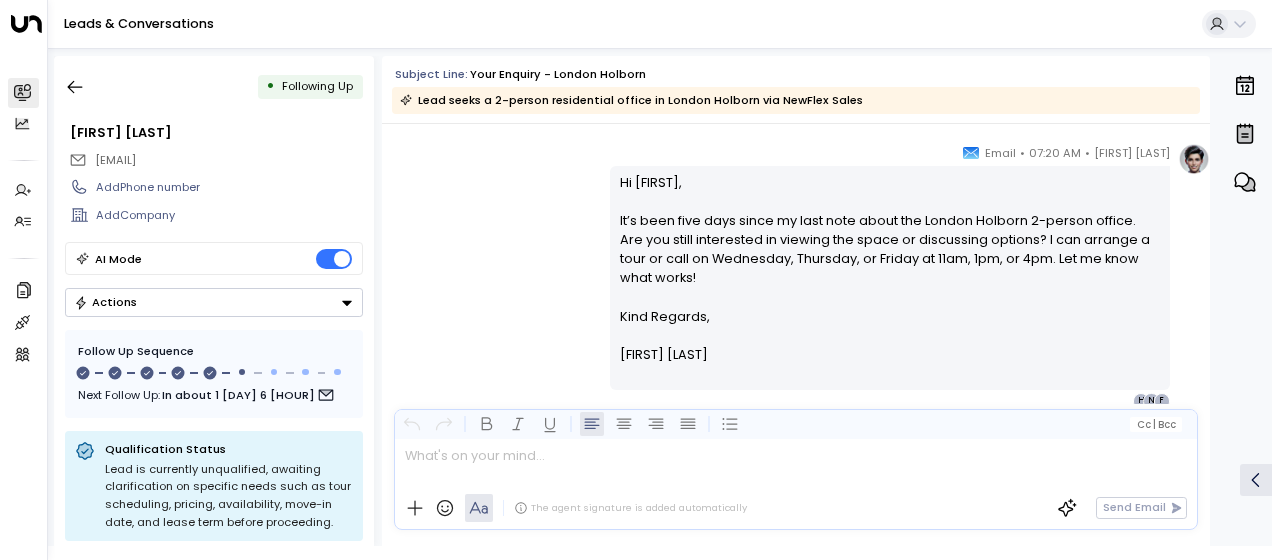 drag, startPoint x: 616, startPoint y: 184, endPoint x: 699, endPoint y: 348, distance: 183.80696 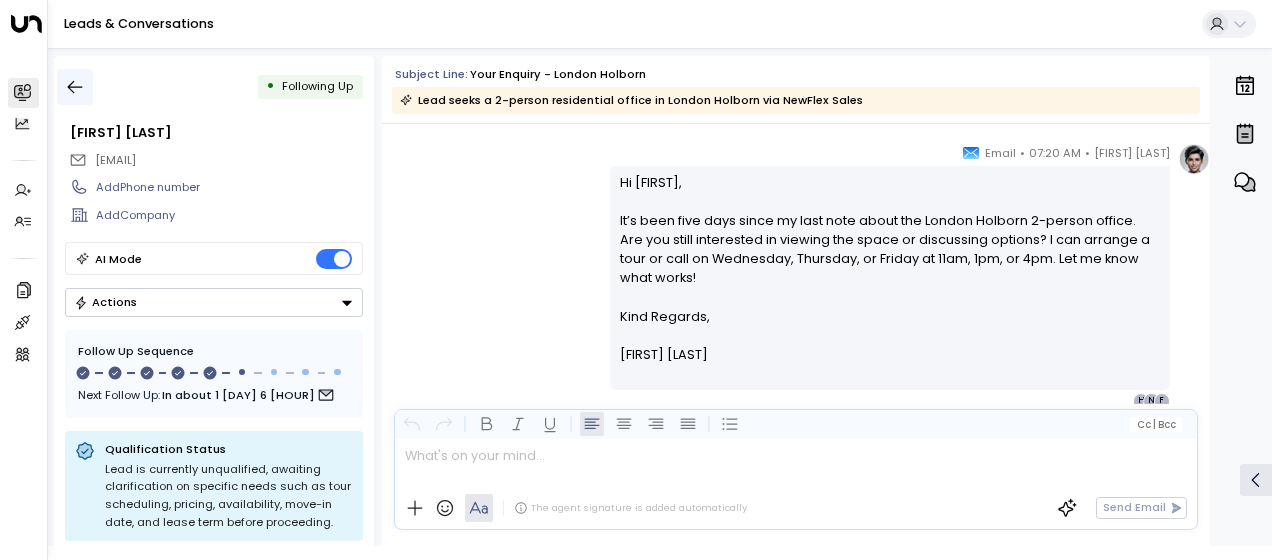 click at bounding box center [75, 87] 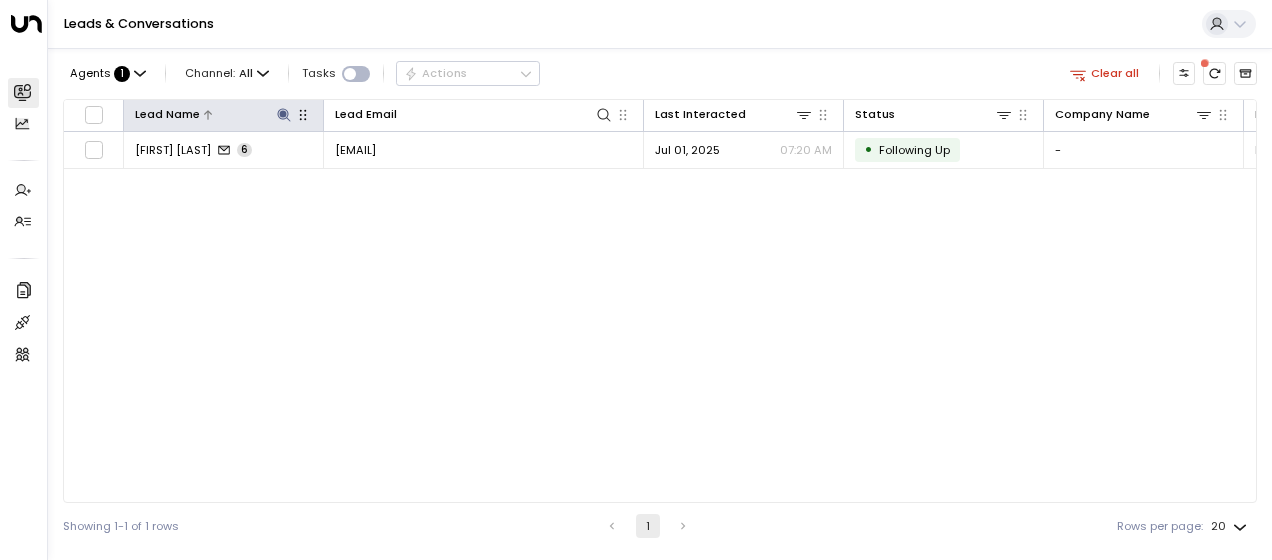 click at bounding box center (284, 115) 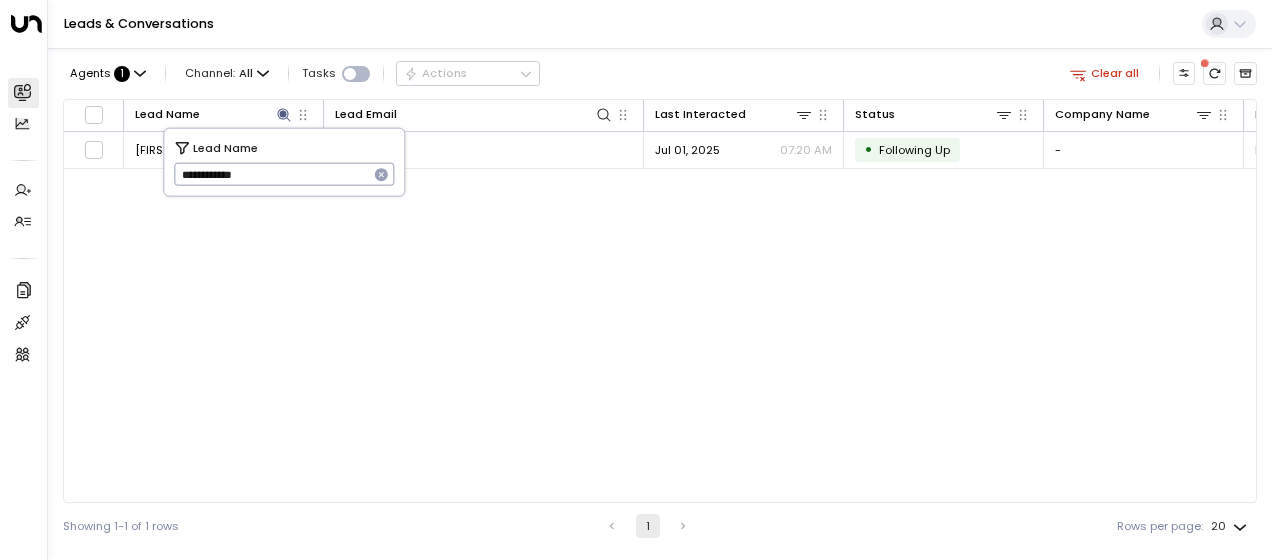 click on "**********" at bounding box center [271, 174] 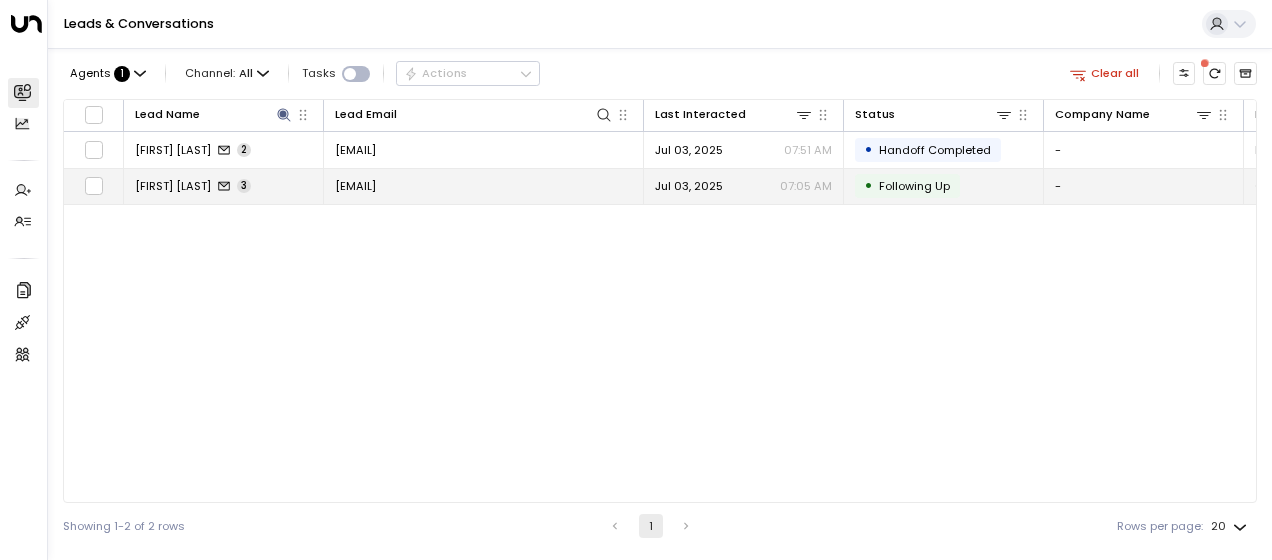 click on "michael.goller@hotmail.com" at bounding box center [355, 186] 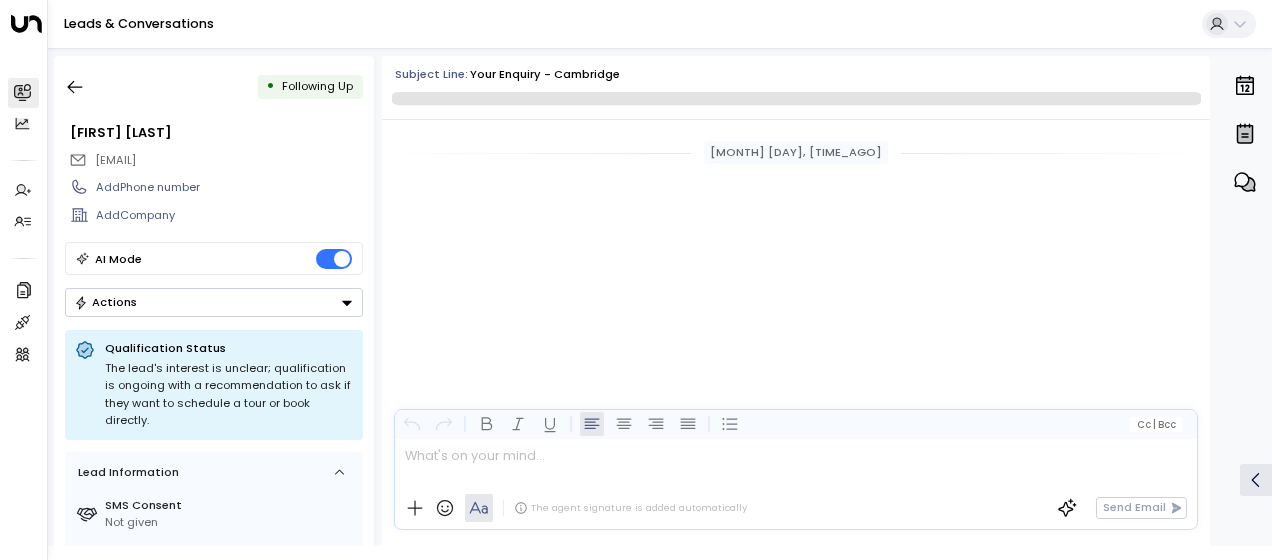 scroll, scrollTop: 1154, scrollLeft: 0, axis: vertical 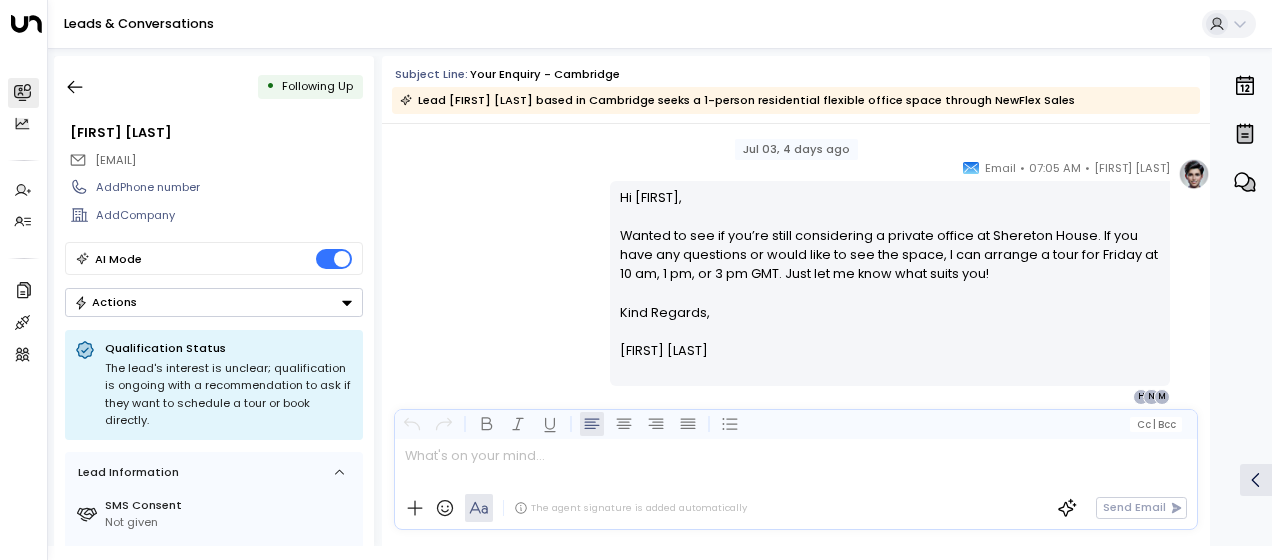 drag, startPoint x: 615, startPoint y: 270, endPoint x: 678, endPoint y: 396, distance: 140.87228 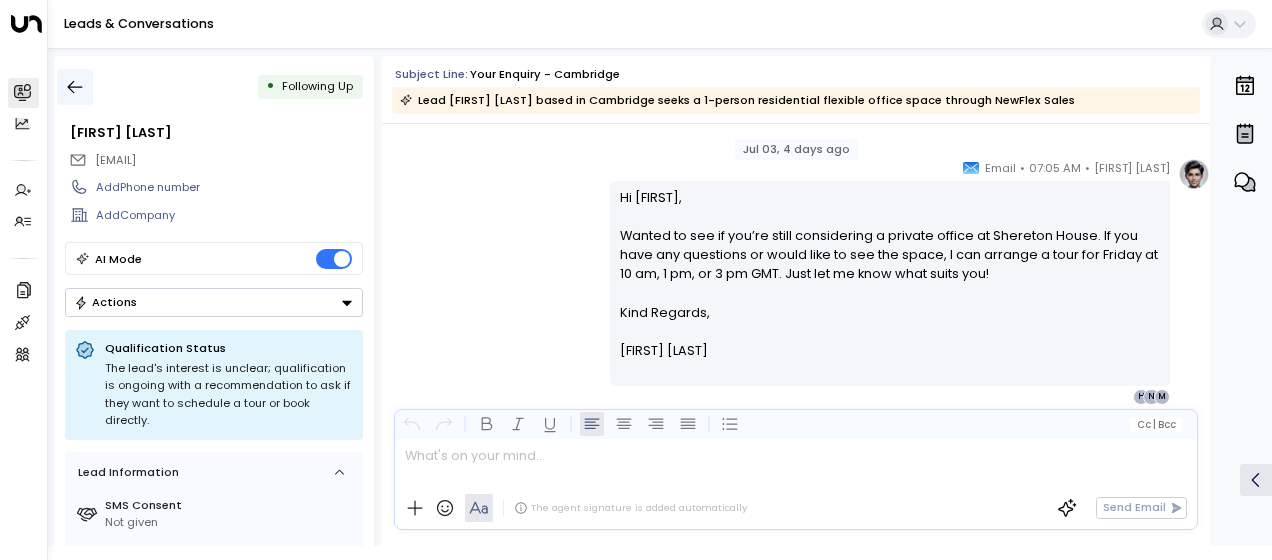 click at bounding box center (75, 87) 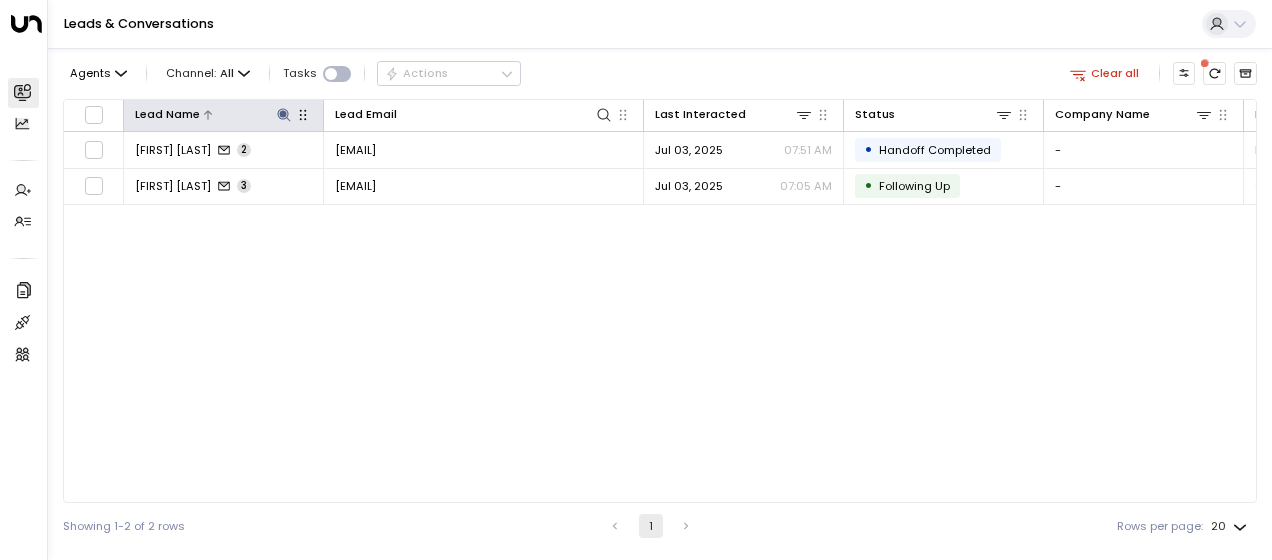 click at bounding box center (283, 114) 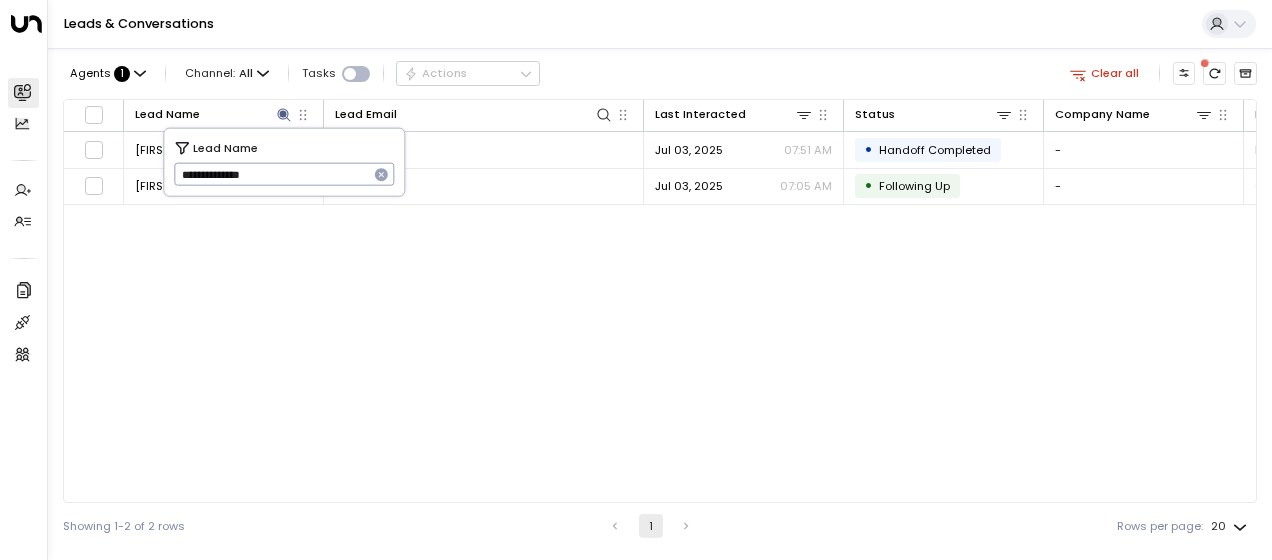 click on "**********" at bounding box center (271, 174) 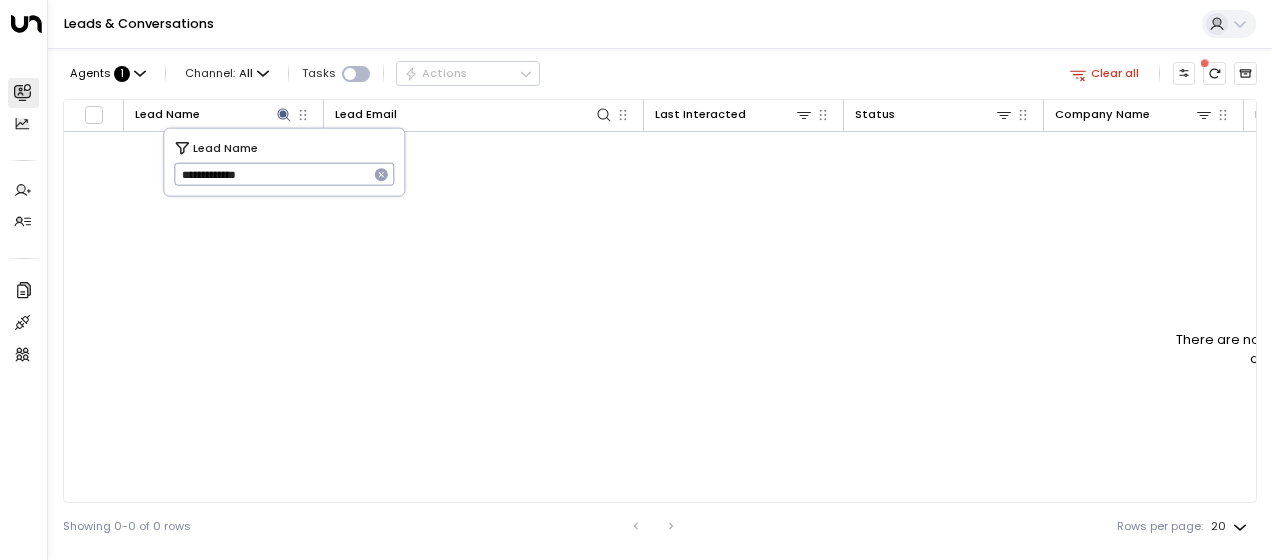 type on "**********" 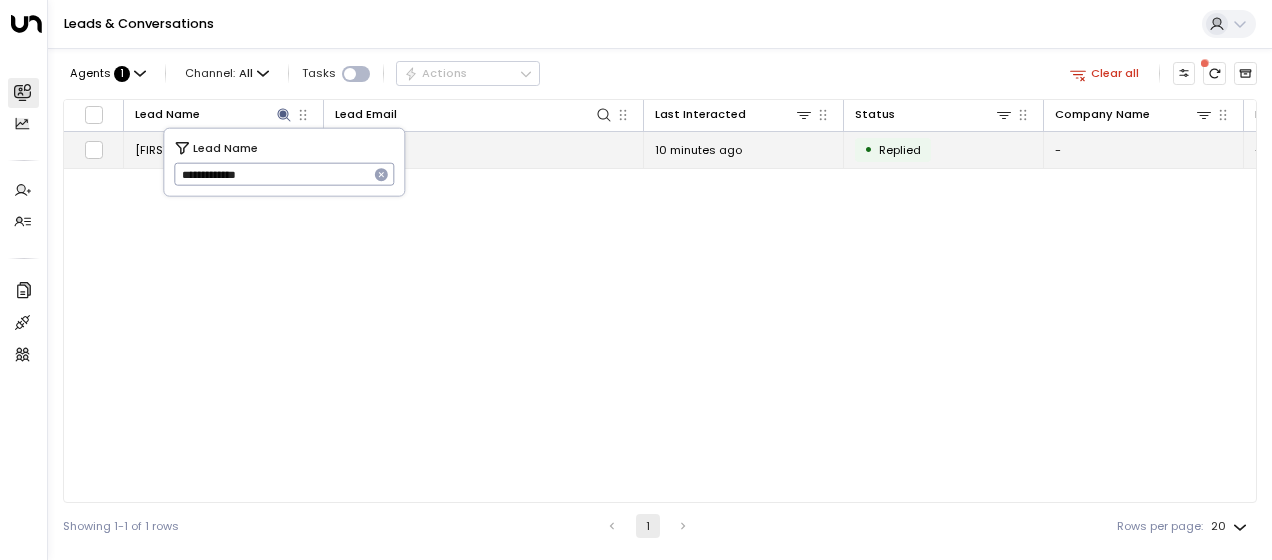 click on "seniade@hotmail.com" at bounding box center (355, 150) 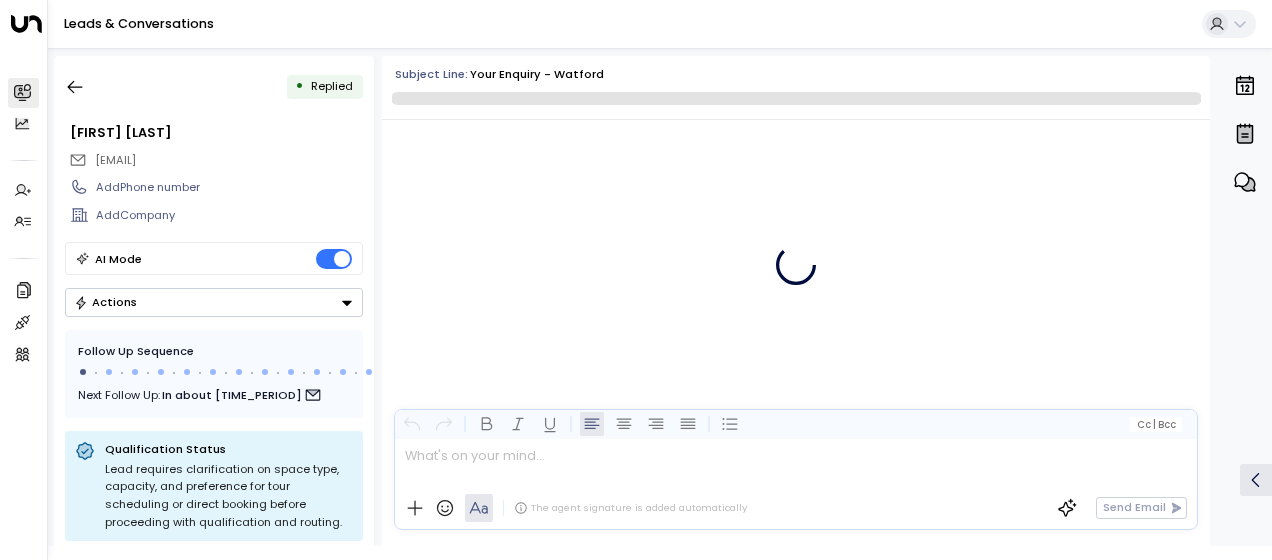 scroll, scrollTop: 522, scrollLeft: 0, axis: vertical 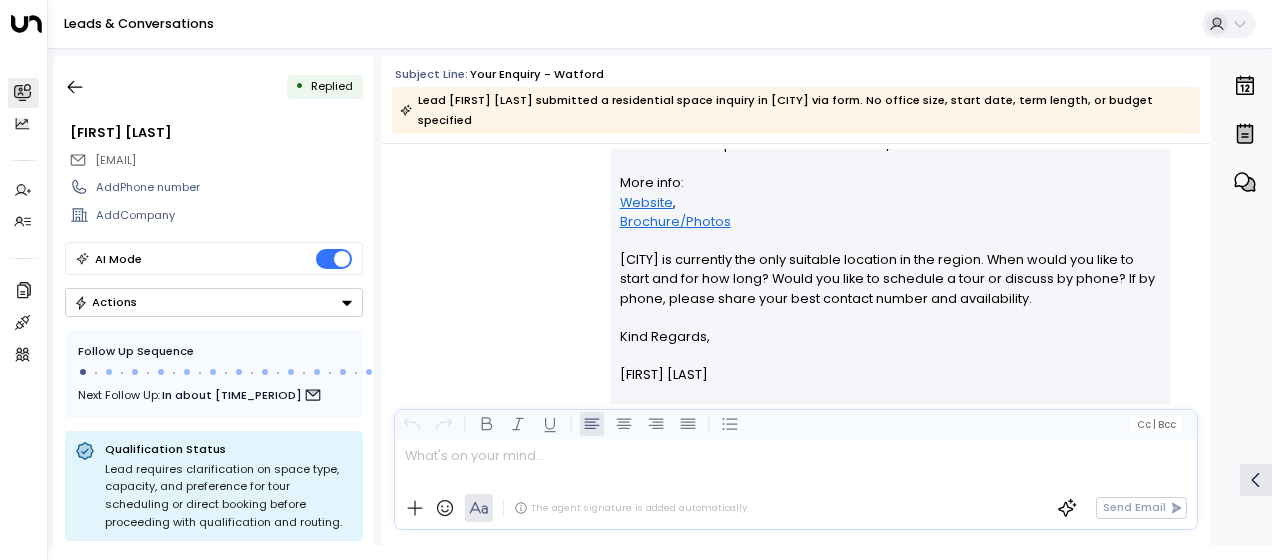 click on "Olivia Smith • 01:05 AM • Email Hi Sandra, Thank you for your interest in Watford. We have the following 2-person private offices available: – Capacity 2 – £500/month – Capacity 2 – £560/month – Capacity 2 – £600/month We also offer 3-person offices from £750/month. More info: Website , Brochure/Photos Watford is currently the only suitable location in the region. When would you like to start and for how long? Would you like to schedule a tour or discuss by phone? If by phone, please share your best contact number and availability. Kind Regards, Olivia Smith ________________________________________________________________________________________________________________________________________________________________________________________________________uniti_thread_id_1eb26f0e-51ad-4a65-b036-90dec17cfc47" at bounding box center [796, 191] 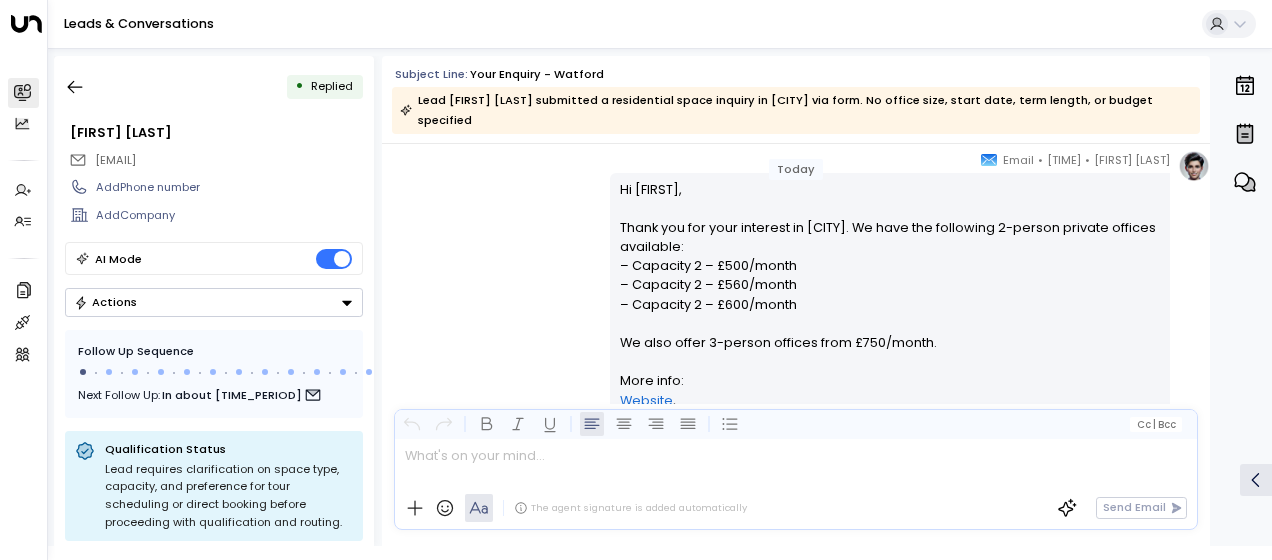 scroll, scrollTop: 282, scrollLeft: 0, axis: vertical 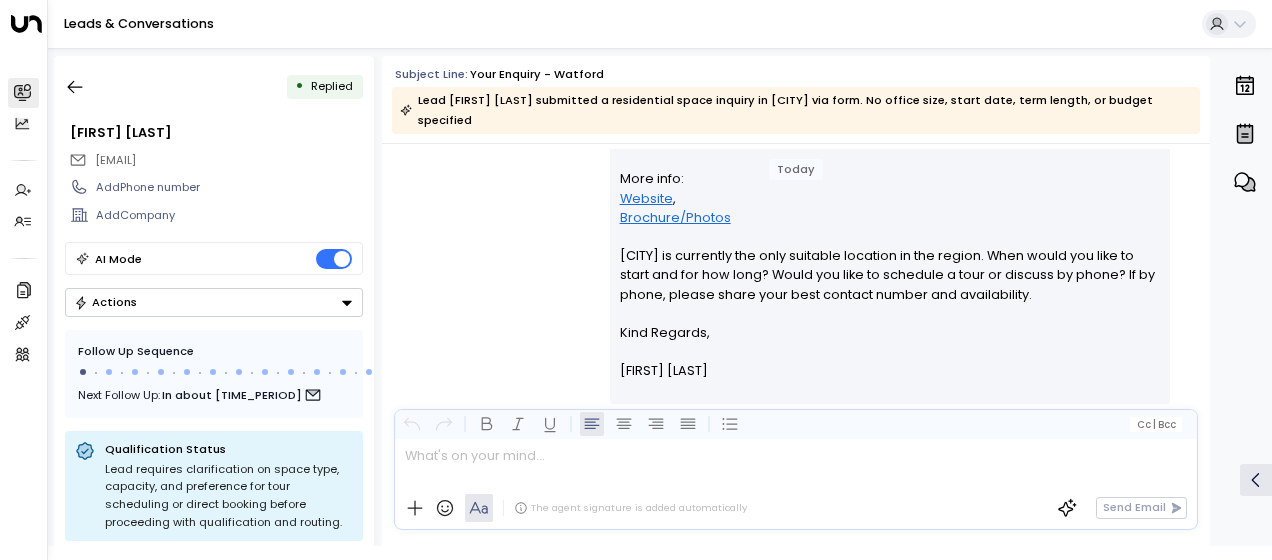 drag, startPoint x: 614, startPoint y: 202, endPoint x: 697, endPoint y: 396, distance: 211.00948 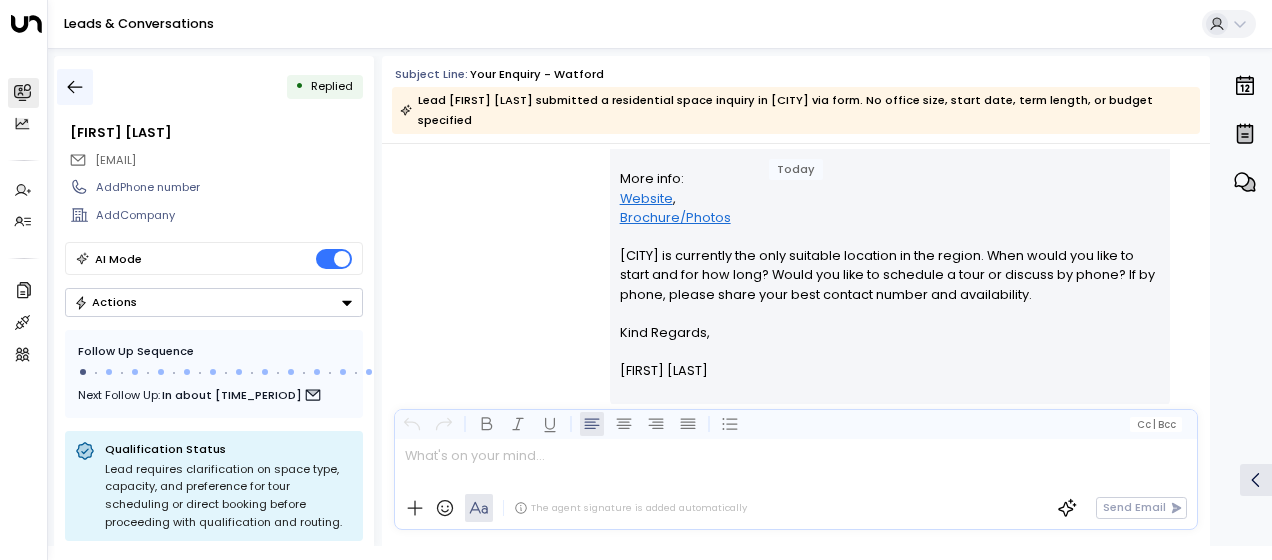 click at bounding box center (75, 87) 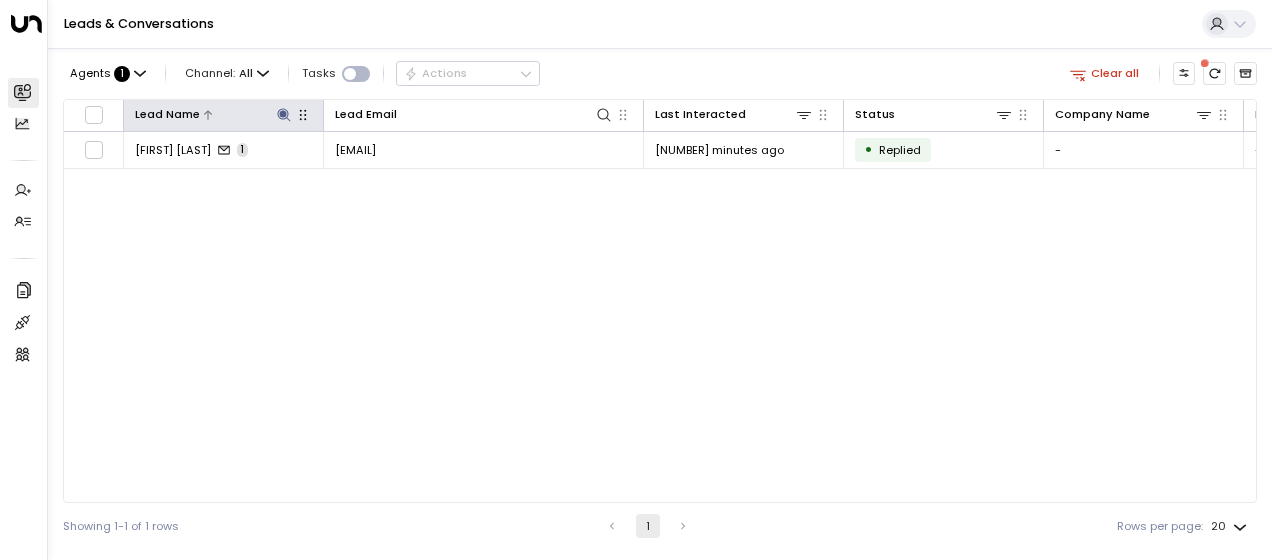 click at bounding box center (284, 115) 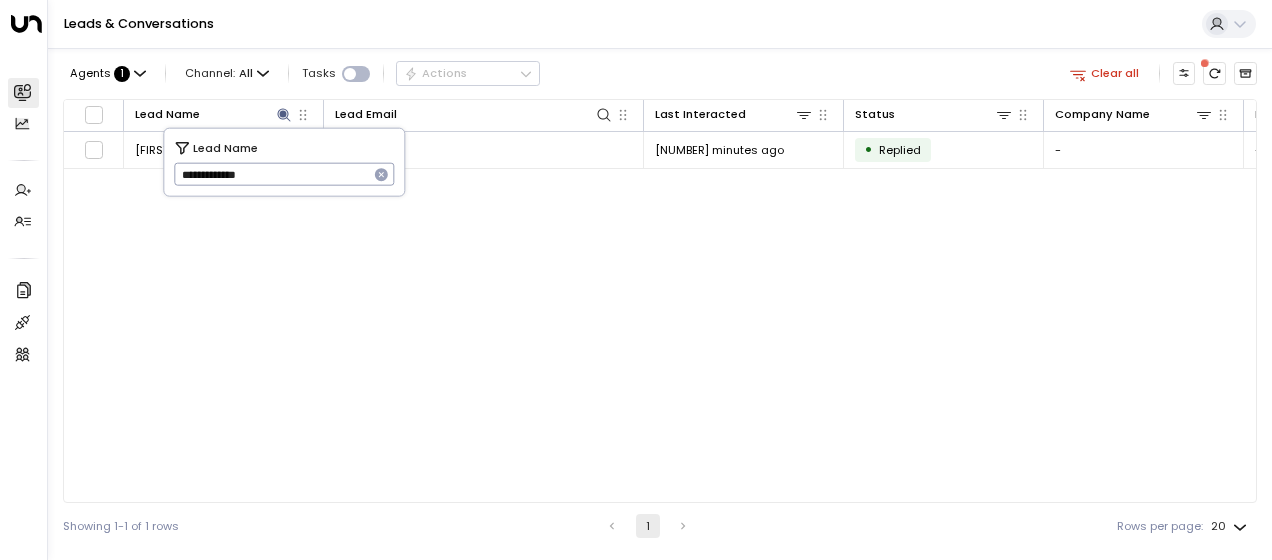 click on "**********" at bounding box center (271, 174) 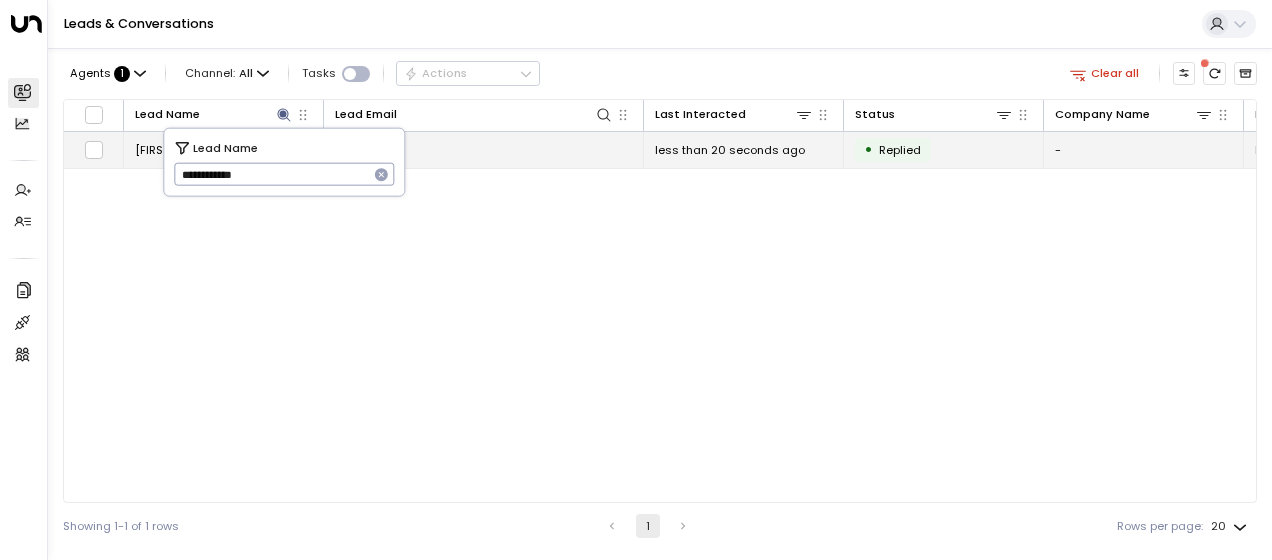 click on "james@lslpartners.co.uk" at bounding box center (355, 150) 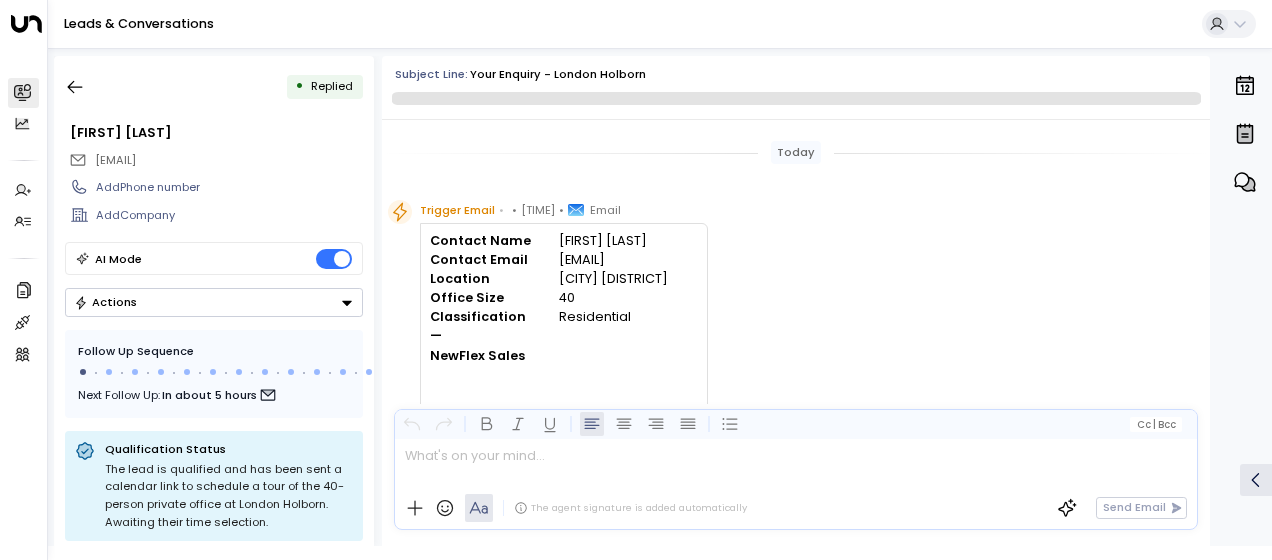 scroll, scrollTop: 522, scrollLeft: 0, axis: vertical 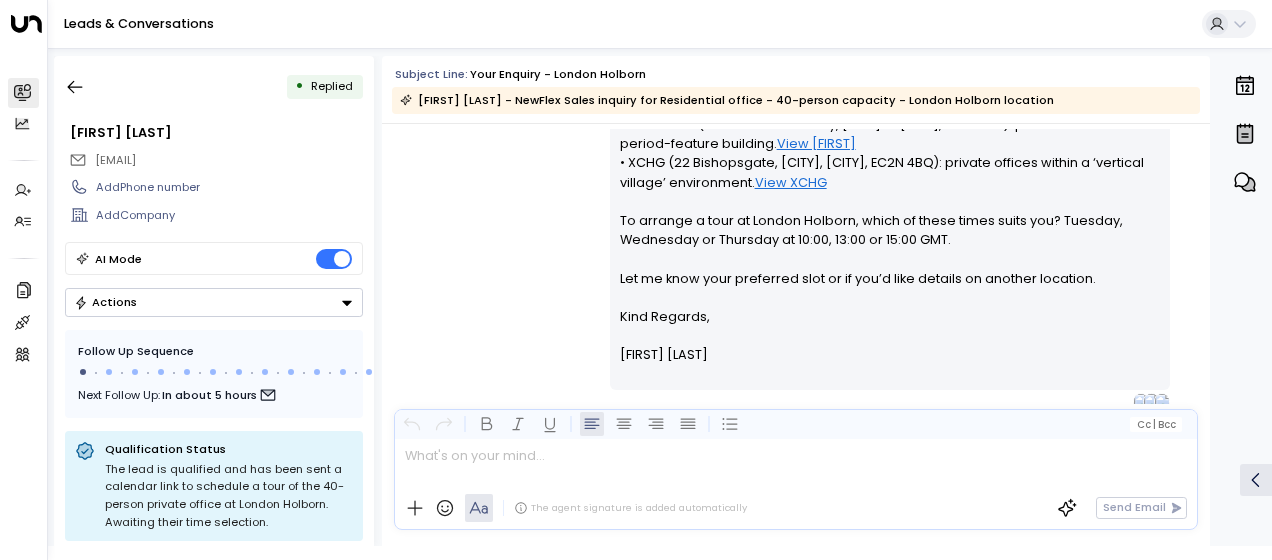 click on "Olivia Smith • 01:20 AM • Email Hi James, We have a 40-person private office at London Holborn (Fox Court, 14 Grays Inn Road, London, WC1X 8HN) for £18,000 per month. You can view: • Product page:  London Holborn Private Office • Brochure & Photos:  Download here Alternatively, you may also consider: • Fredericks (20-21 Aldermanbury, City of London, EC2V 7HY): private offices in a period-feature building.  View Fredericks • XCHG (22 Bishopsgate, London, EC2N 4BQ): private offices within a ‘vertical village’ environment.  View XCHG To arrange a tour at London Holborn, which of these times suits you? Tuesday, Wednesday or Thursday at 10:00, 13:00 or 15:00 GMT. Let me know your preferred slot or if you’d like details on another location. Kind Regards, Olivia Smith" at bounding box center [796, 171] 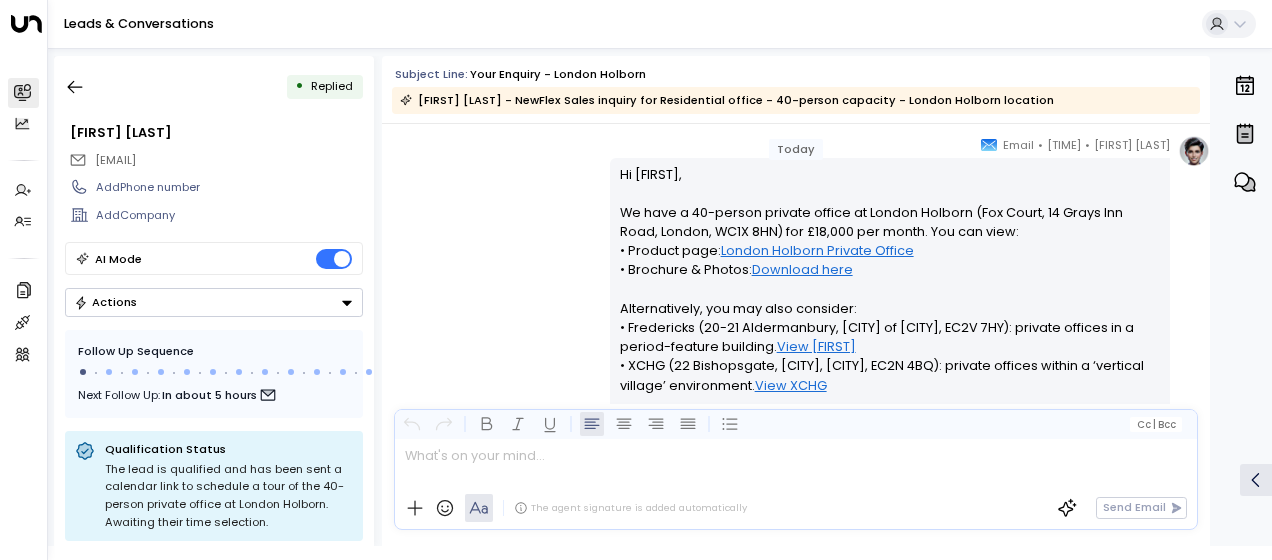 scroll, scrollTop: 282, scrollLeft: 0, axis: vertical 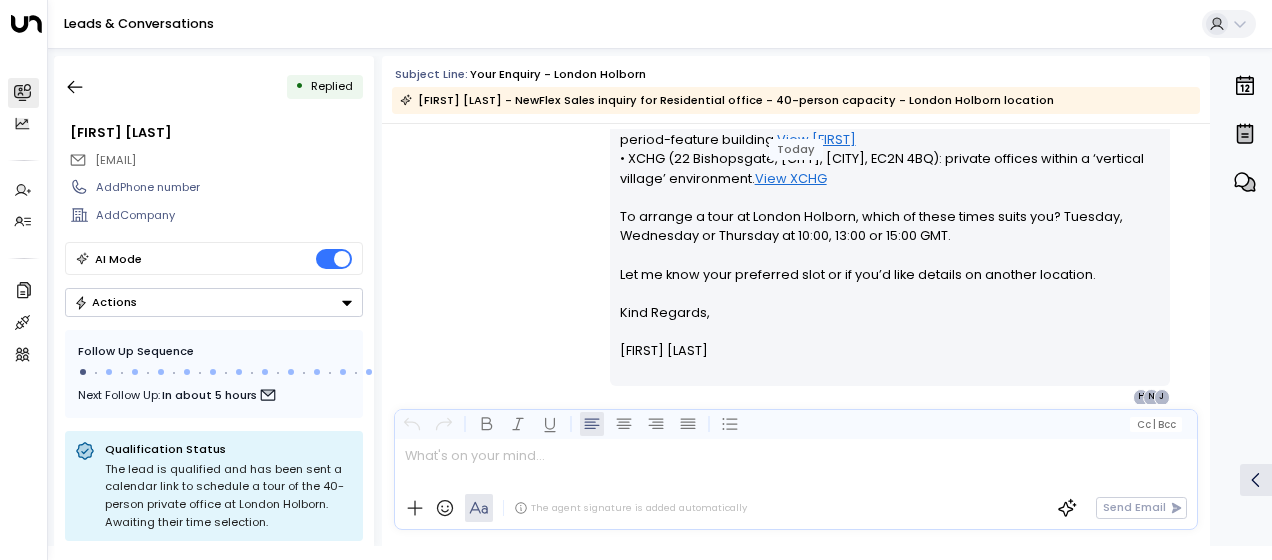 drag, startPoint x: 618, startPoint y: 210, endPoint x: 740, endPoint y: 360, distance: 193.34943 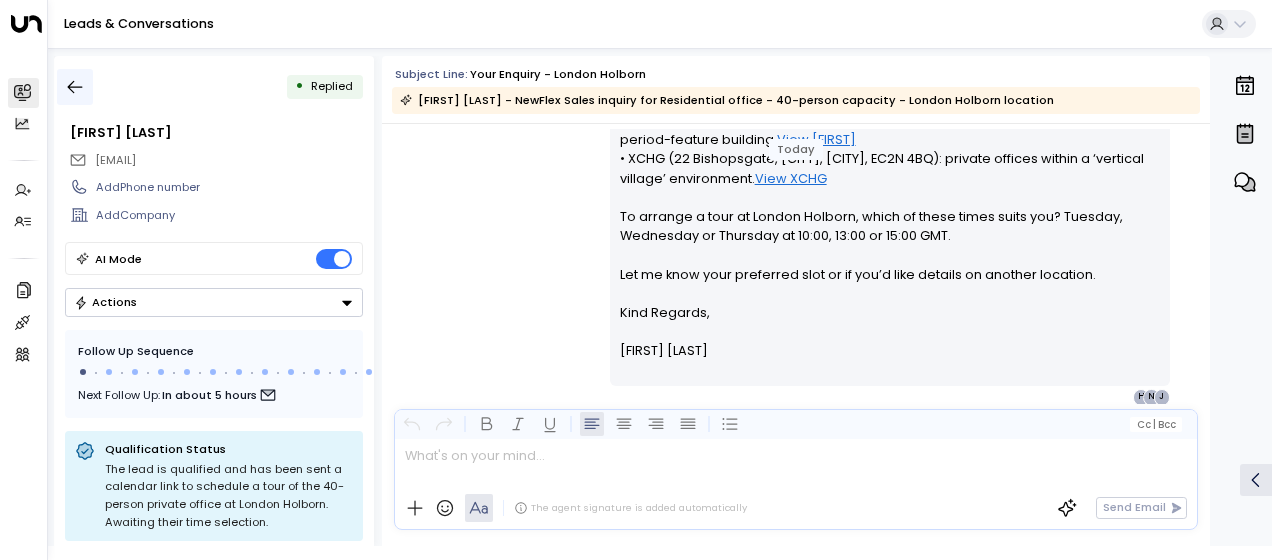 click at bounding box center (75, 87) 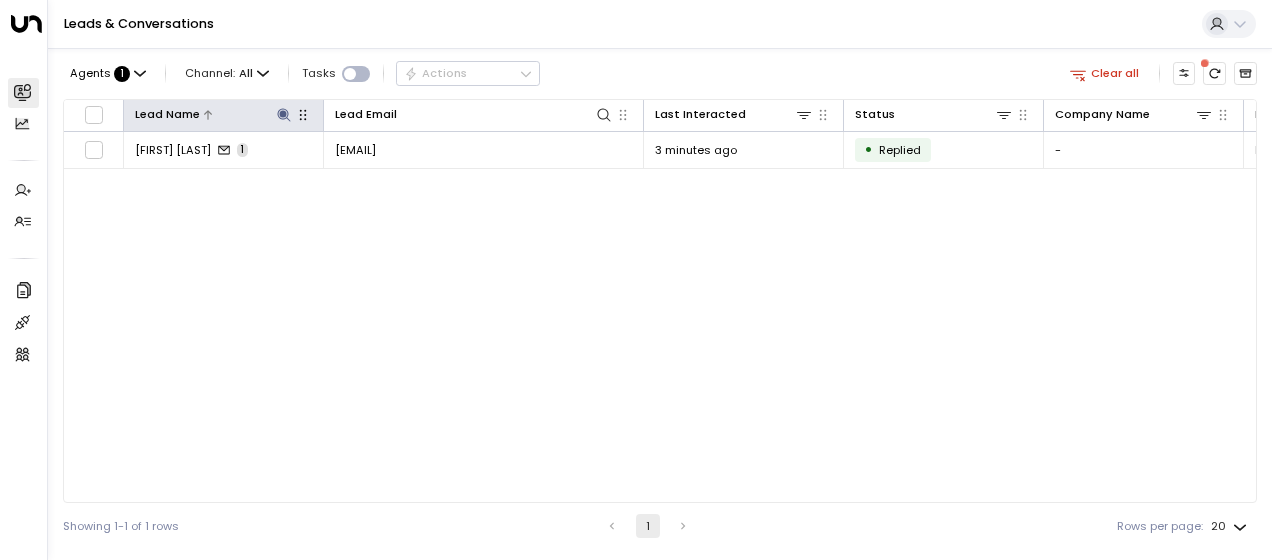 click at bounding box center (284, 115) 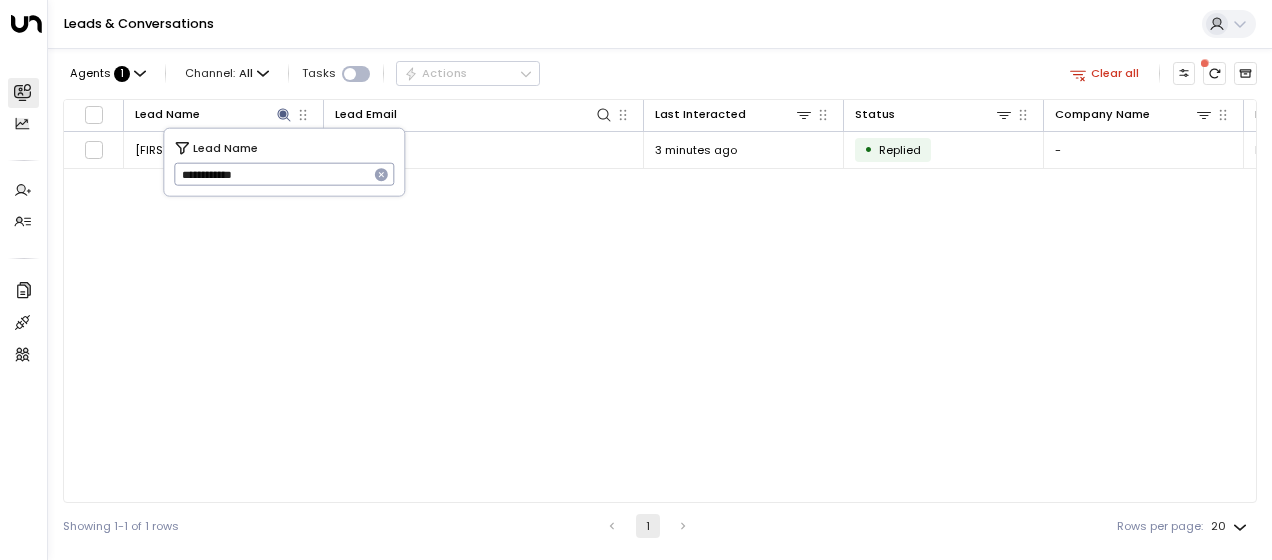 click on "**********" at bounding box center (271, 174) 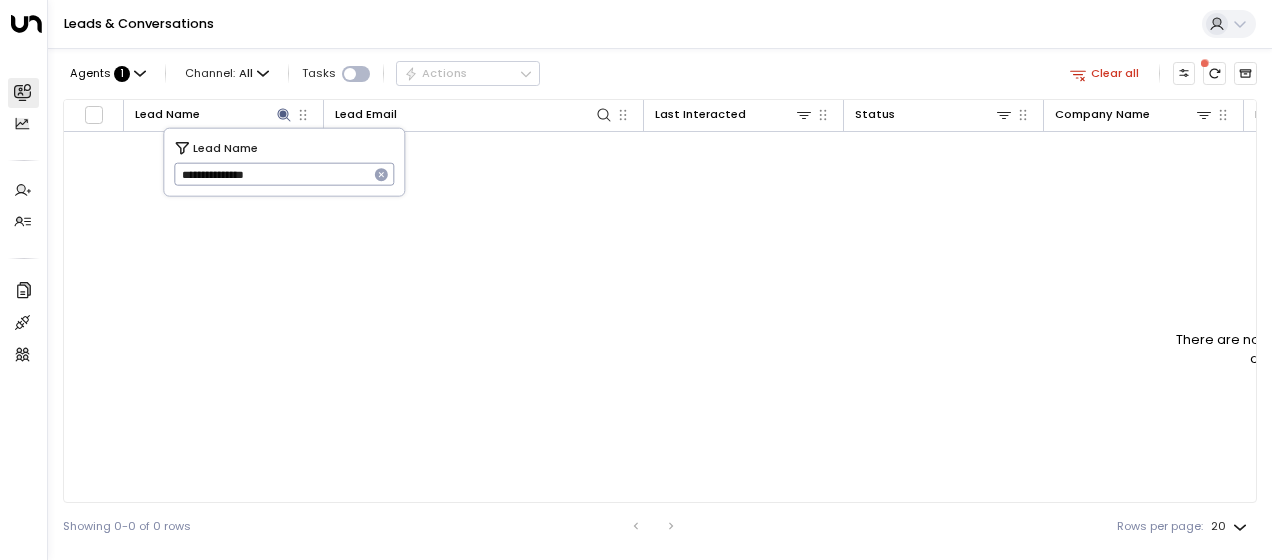 type on "**********" 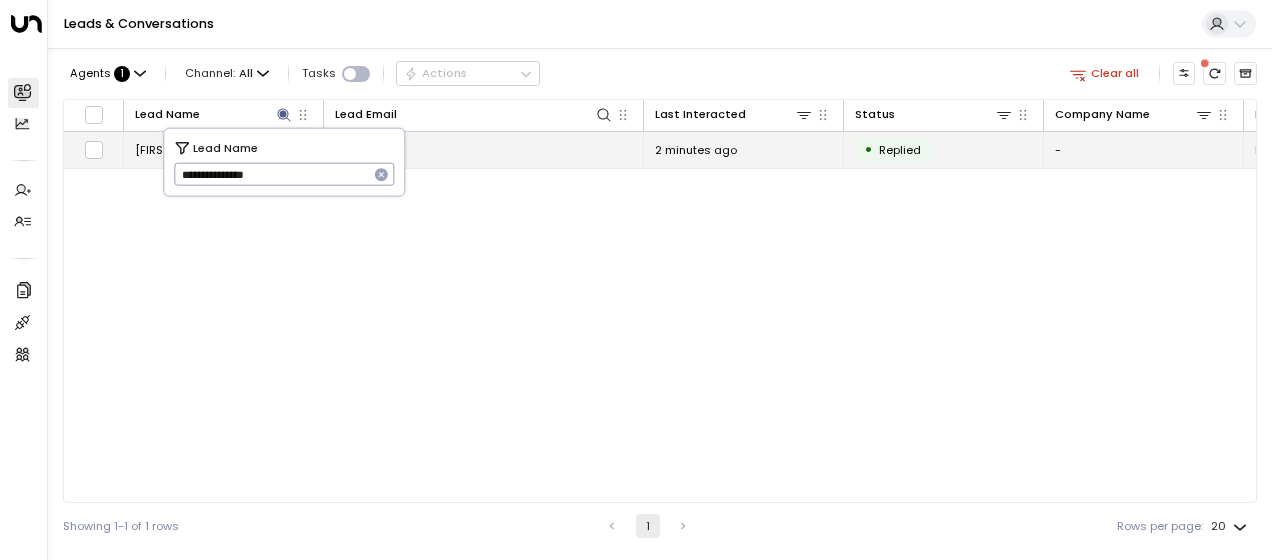 click on "mishymorgan@icloud.com" at bounding box center (355, 150) 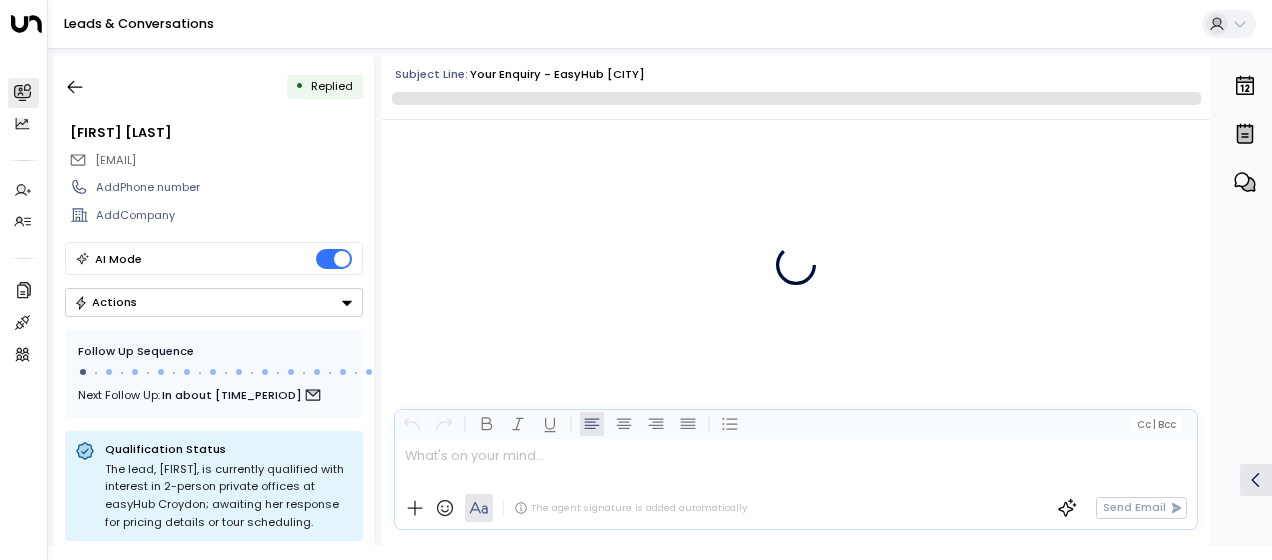 scroll, scrollTop: 541, scrollLeft: 0, axis: vertical 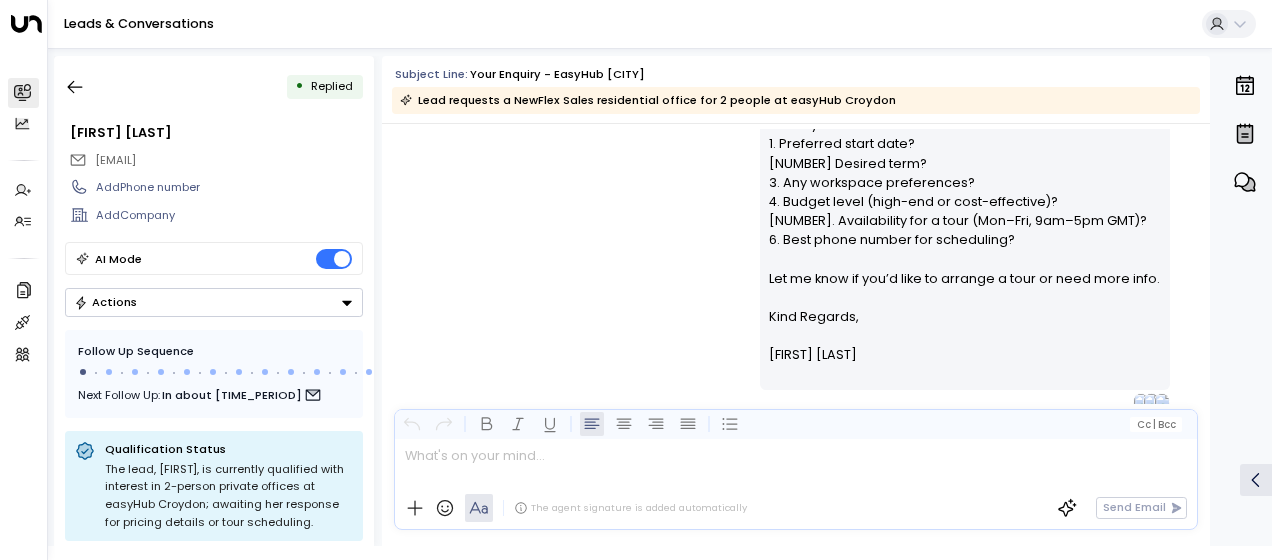 click on "Olivia Smith • 01:25 AM • Email Hi Michelle, We offer private offices at easyHub Croydon: • 1-person from £263/month • 2-person £310–£482/month View details:  Website ,  Brochure & Photos Alternative location: easyHub Lewisham Could you tell me: 1. Preferred start date? 2. Desired term? 3. Any workspace preferences? 4. Budget level (high-end or cost-effective)? 5. Availability for a tour (Mon–Fri, 9am–5pm GMT)? 6. Best phone number for scheduling? Let me know if you’d like to arrange a tour or need more info. Kind Regards, Olivia Smith ________________________________________________________________________________________________________________________________________________________________________________________________________uniti_thread_id_33c032de-9083-485c-b41f-a7f0a2d97e3a" at bounding box center [796, 161] 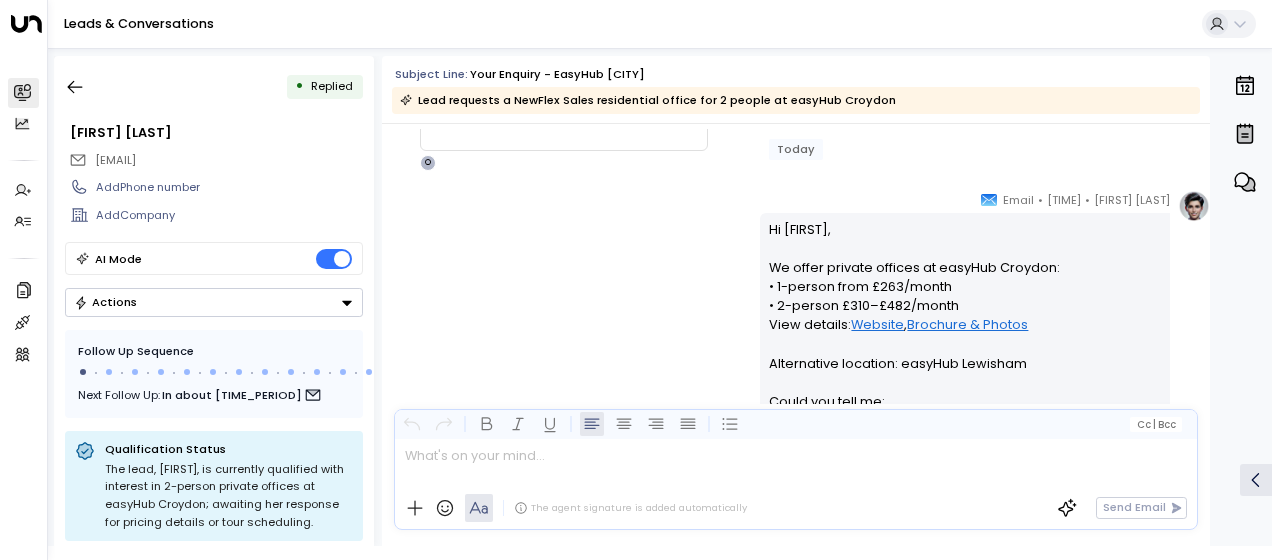 scroll, scrollTop: 261, scrollLeft: 0, axis: vertical 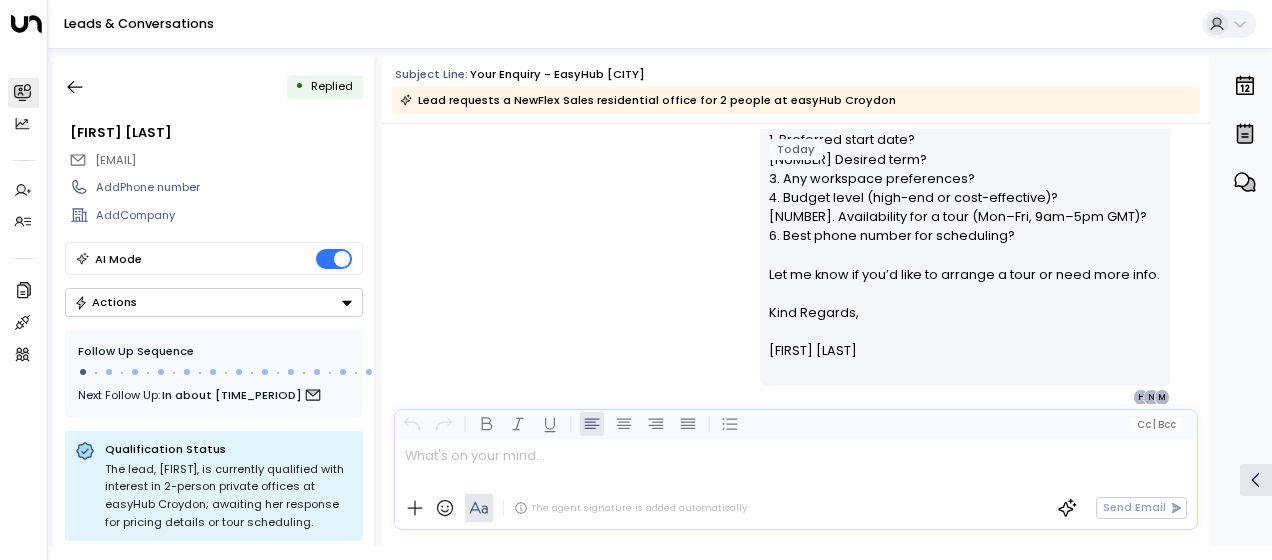 drag, startPoint x: 772, startPoint y: 231, endPoint x: 857, endPoint y: 397, distance: 186.49664 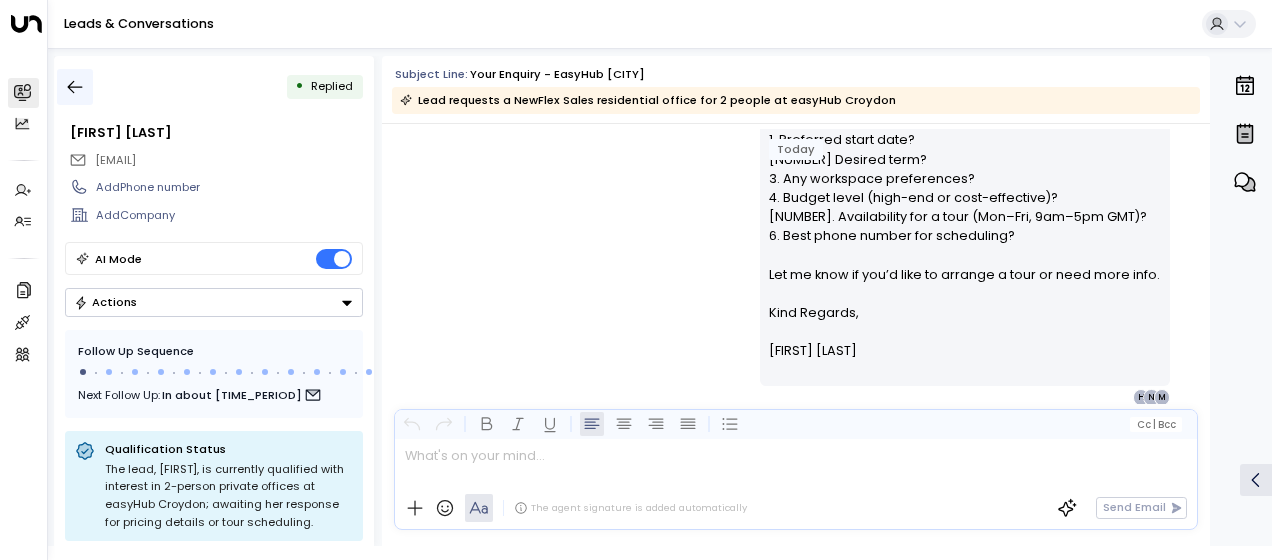click at bounding box center (75, 87) 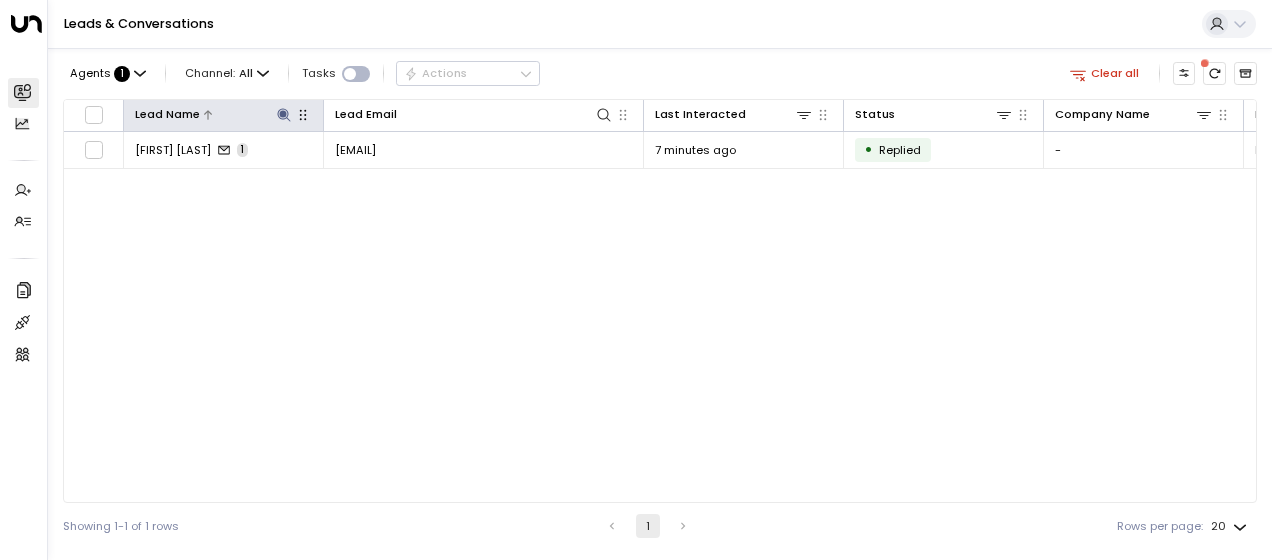 click at bounding box center (284, 115) 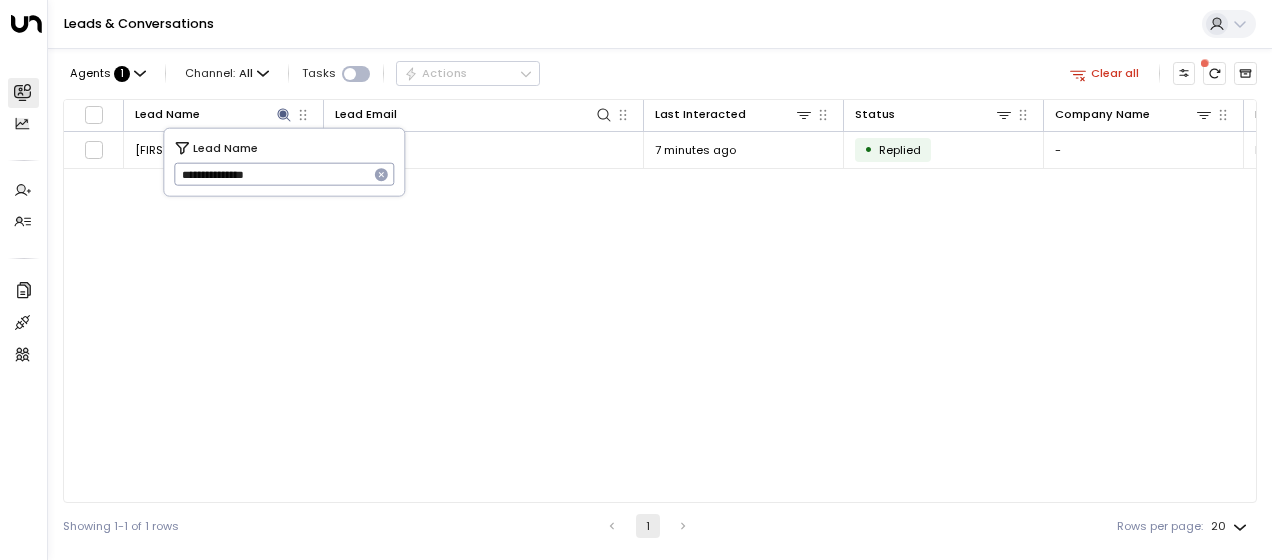 click on "**********" at bounding box center [271, 174] 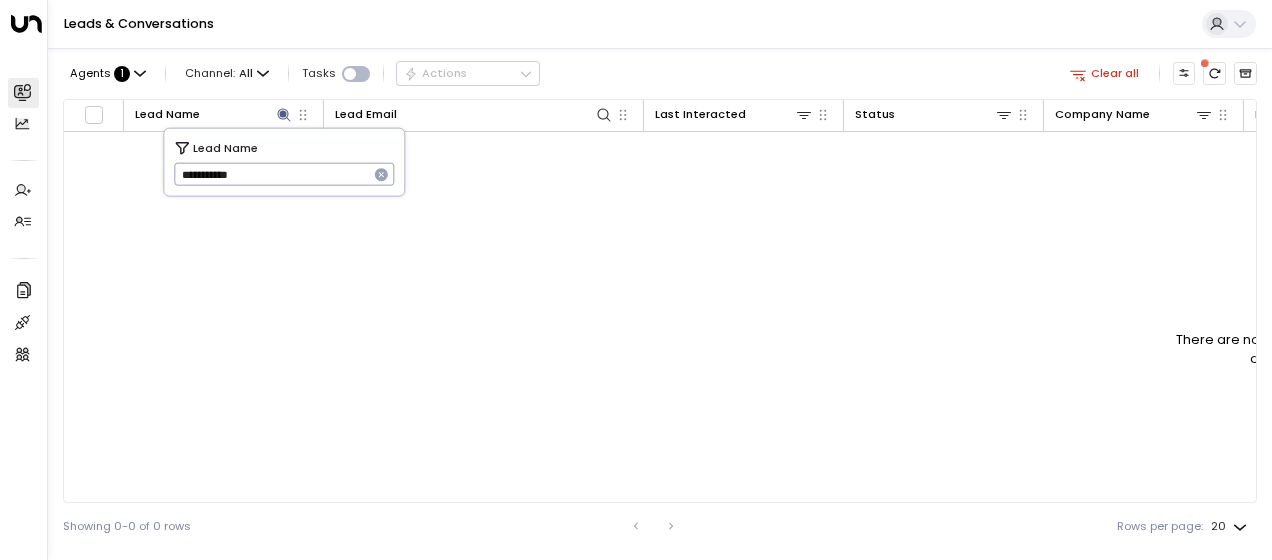 type on "**********" 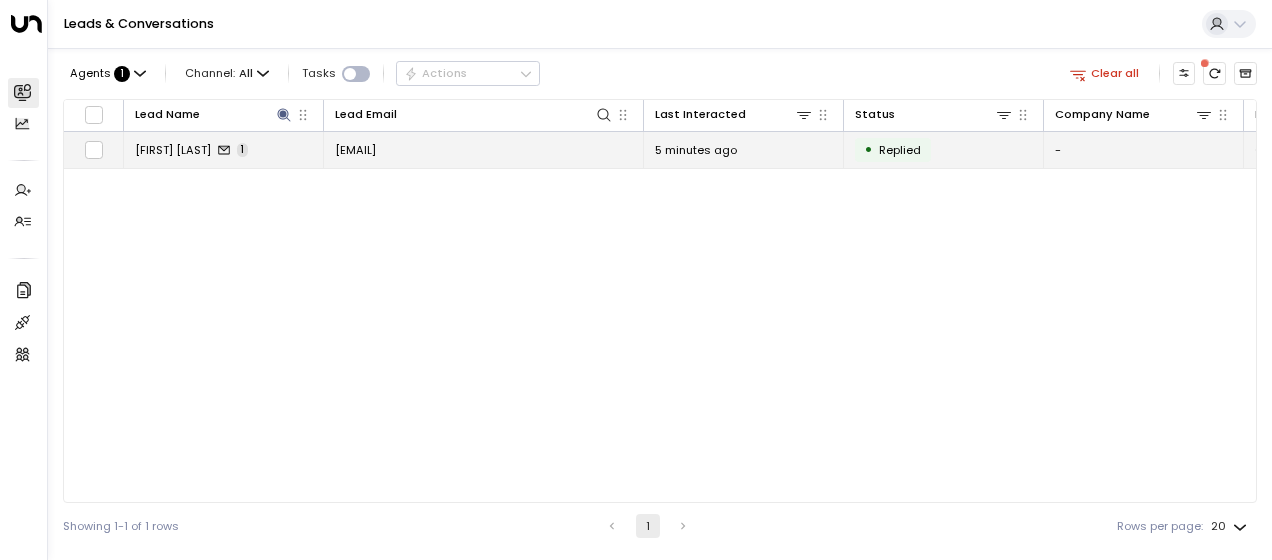 click on "Jakubbohun1988@gmail.com" at bounding box center (355, 150) 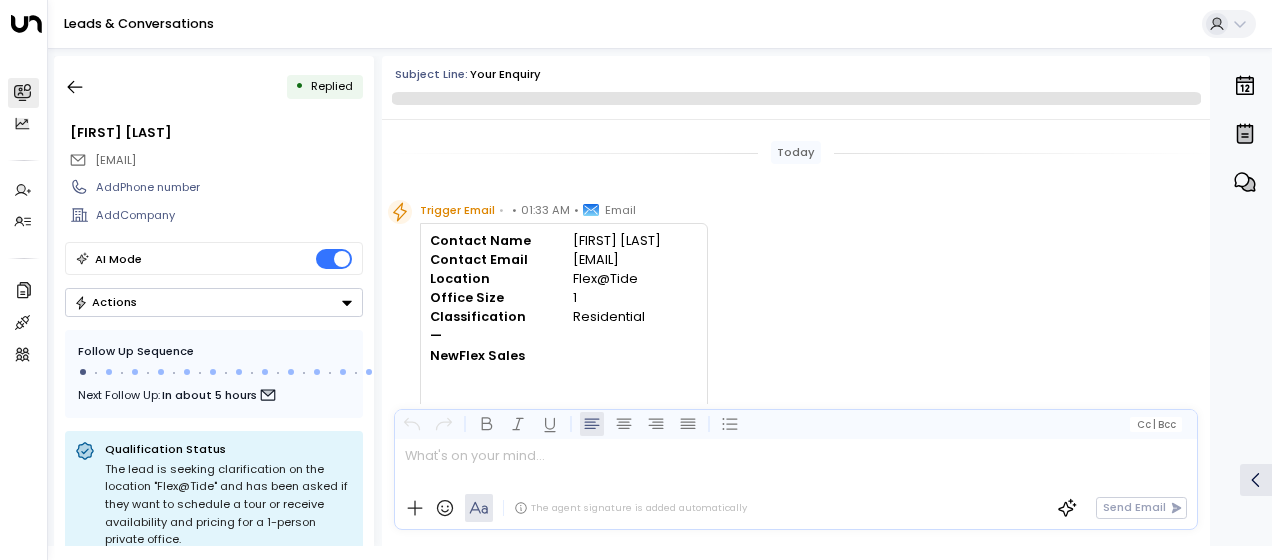 scroll, scrollTop: 426, scrollLeft: 0, axis: vertical 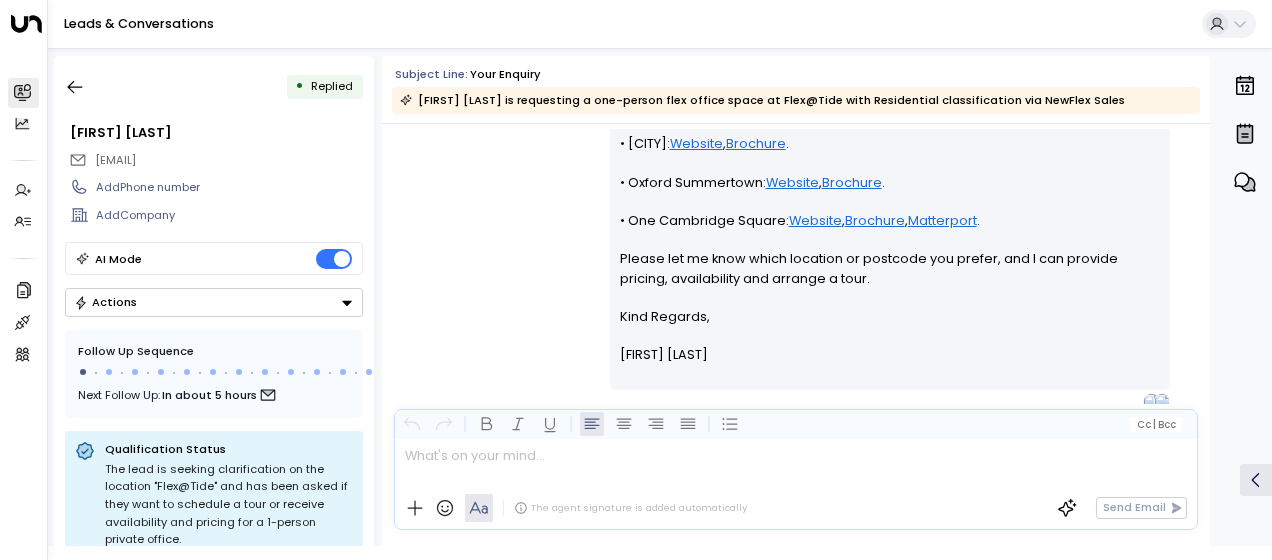 click on "Olivia Smith • 01:34 AM • Email Hi Jakub, Thanks for your enquiry. Here are some available 1-person private offices: • Croydon:  Website ,  Brochure . • Oxford Summertown:  Website ,  Brochure . • One Cambridge Square:  Website ,  Brochure ,  Matterport . Please let me know which location or postcode you prefer, and I can provide pricing, availability and arrange a tour. Kind Regards, Olivia Smith ________________________________________________________________________________________________________________________________________________________________________________________________________uniti_thread_id_0be083dc-3166-4ea7-9334-f3d3b7c282bf" at bounding box center (796, 219) 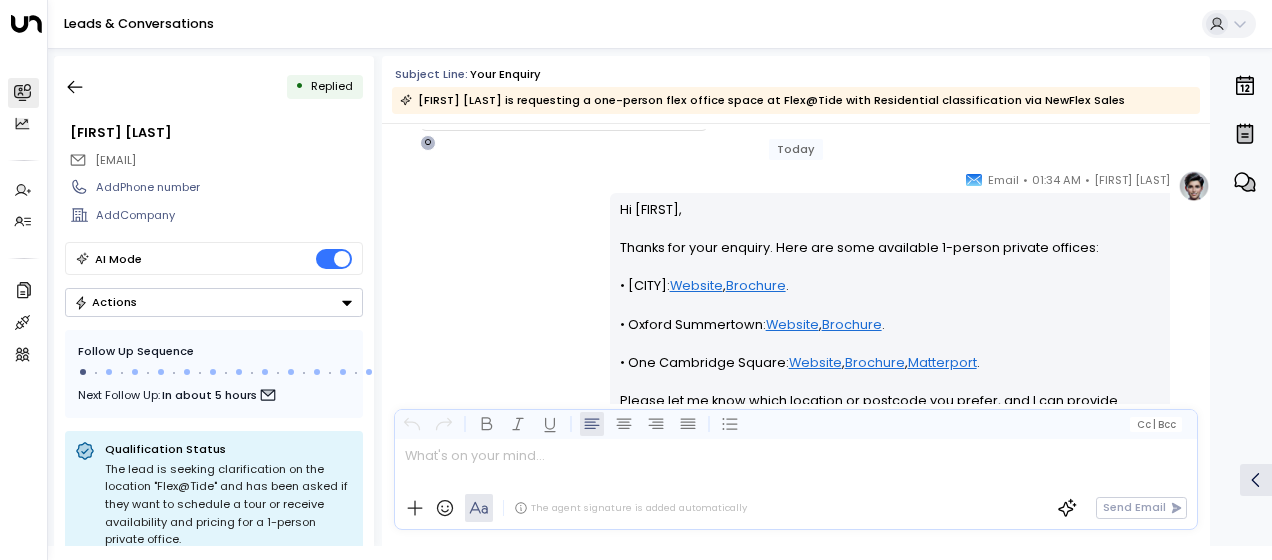scroll, scrollTop: 266, scrollLeft: 0, axis: vertical 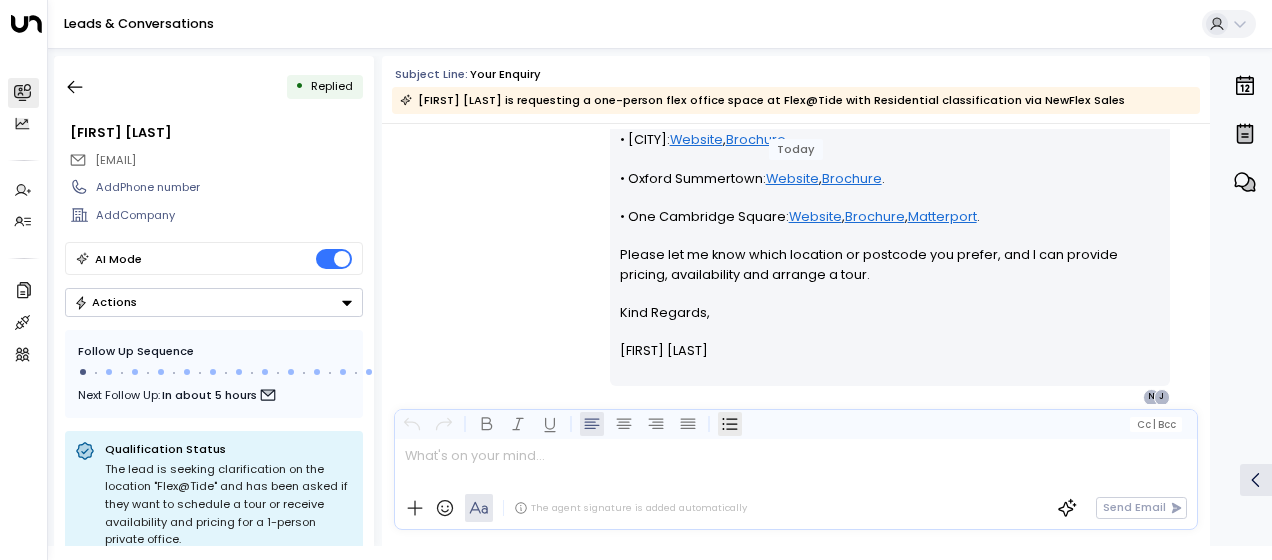 drag, startPoint x: 617, startPoint y: 220, endPoint x: 723, endPoint y: 417, distance: 223.7074 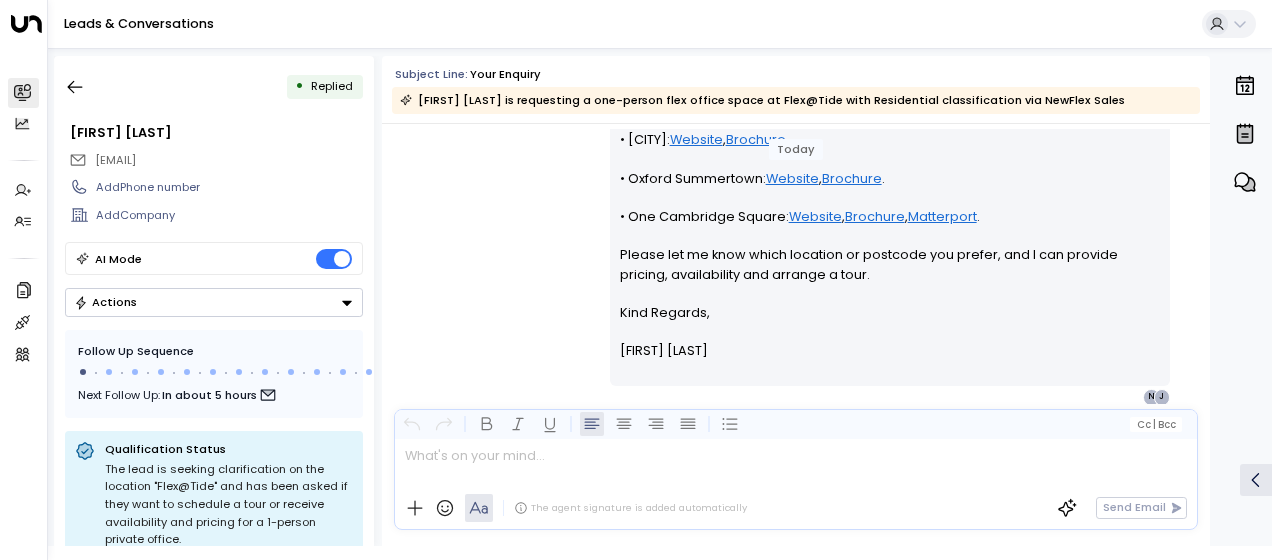 drag, startPoint x: 723, startPoint y: 417, endPoint x: 645, endPoint y: 244, distance: 189.77092 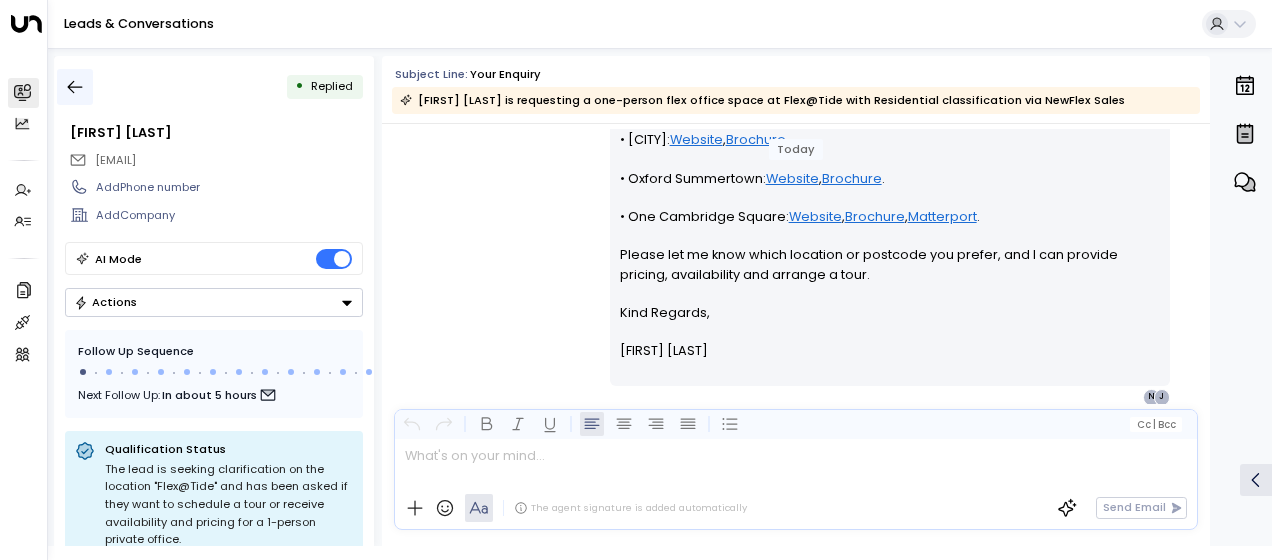 click at bounding box center (75, 87) 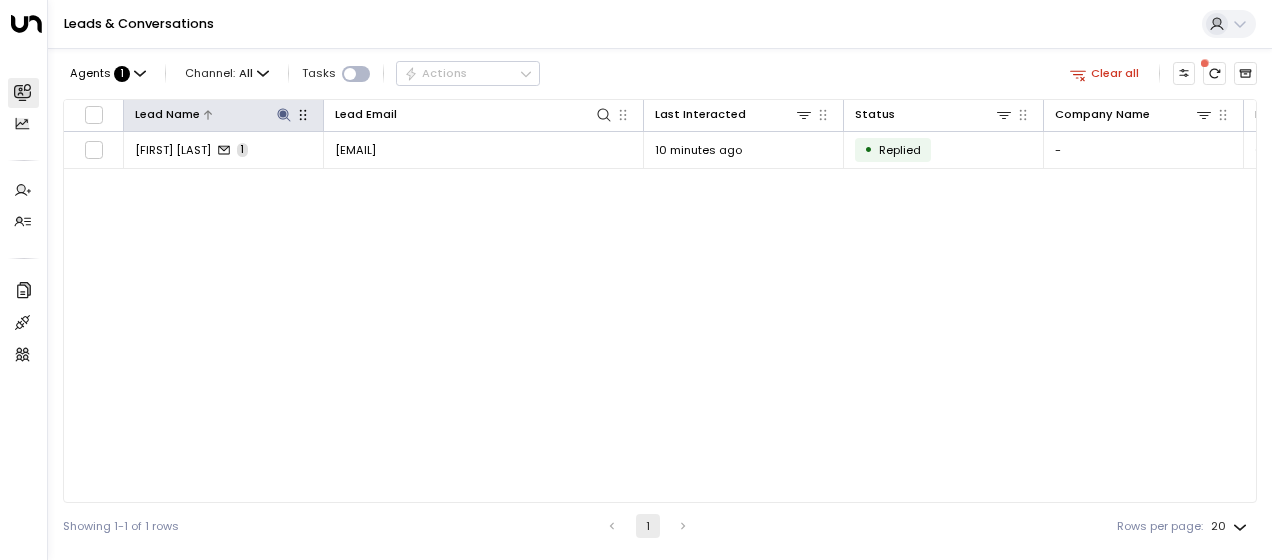 click at bounding box center [283, 114] 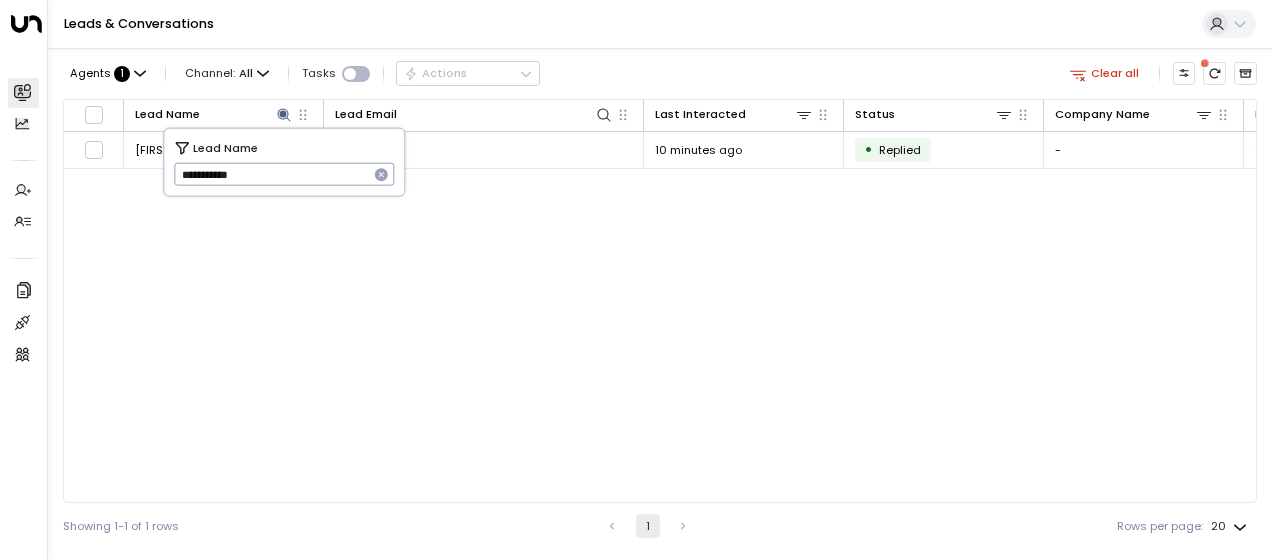 click on "**********" at bounding box center (271, 174) 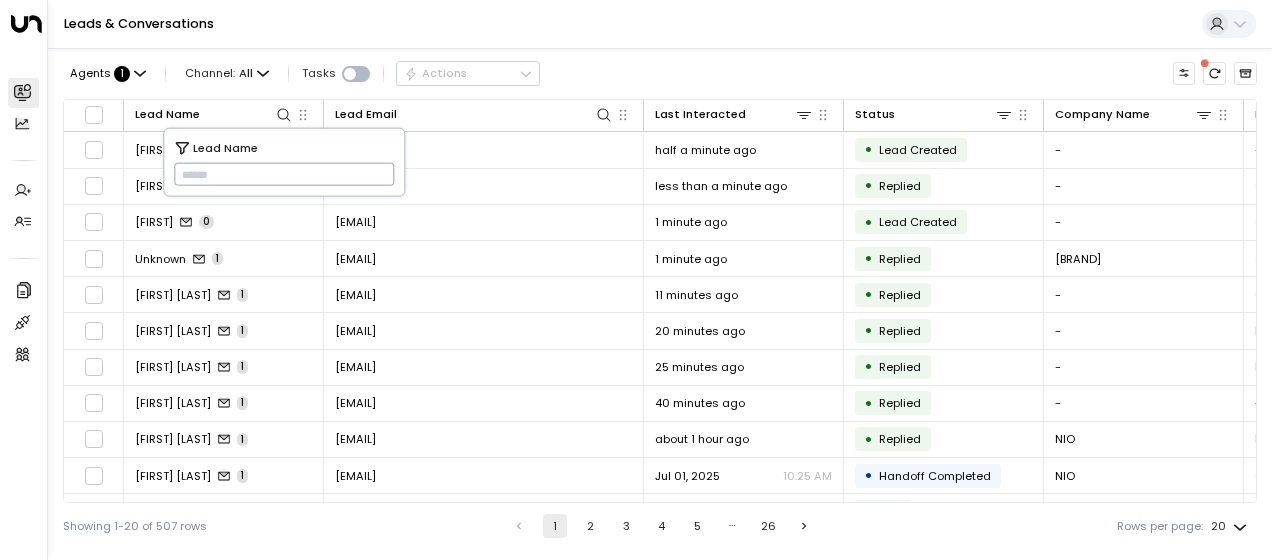 click at bounding box center (284, 174) 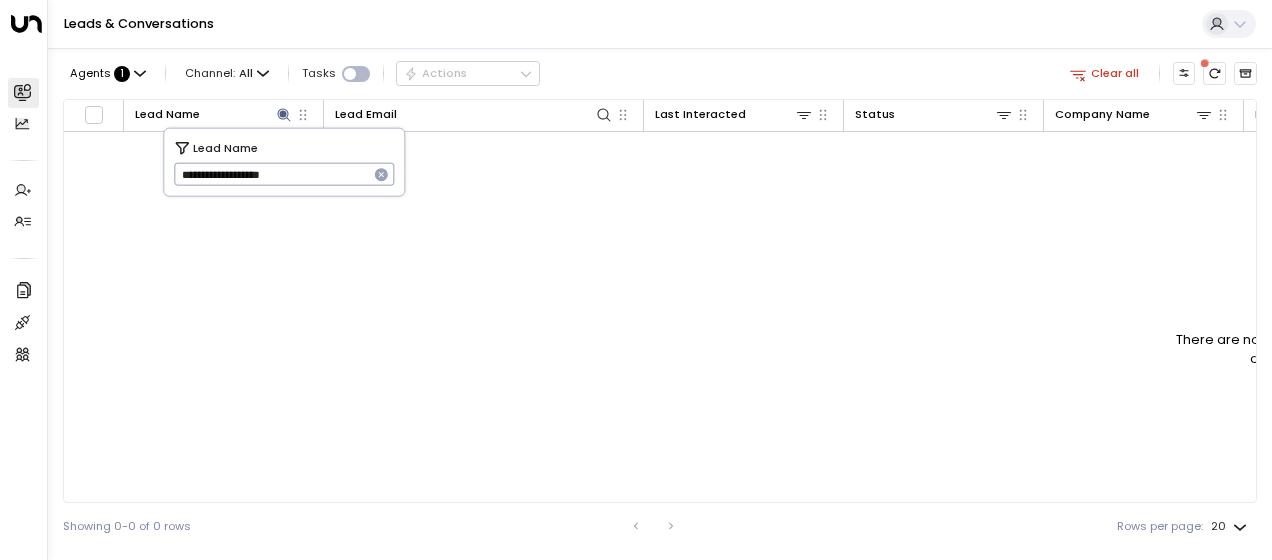 type on "**********" 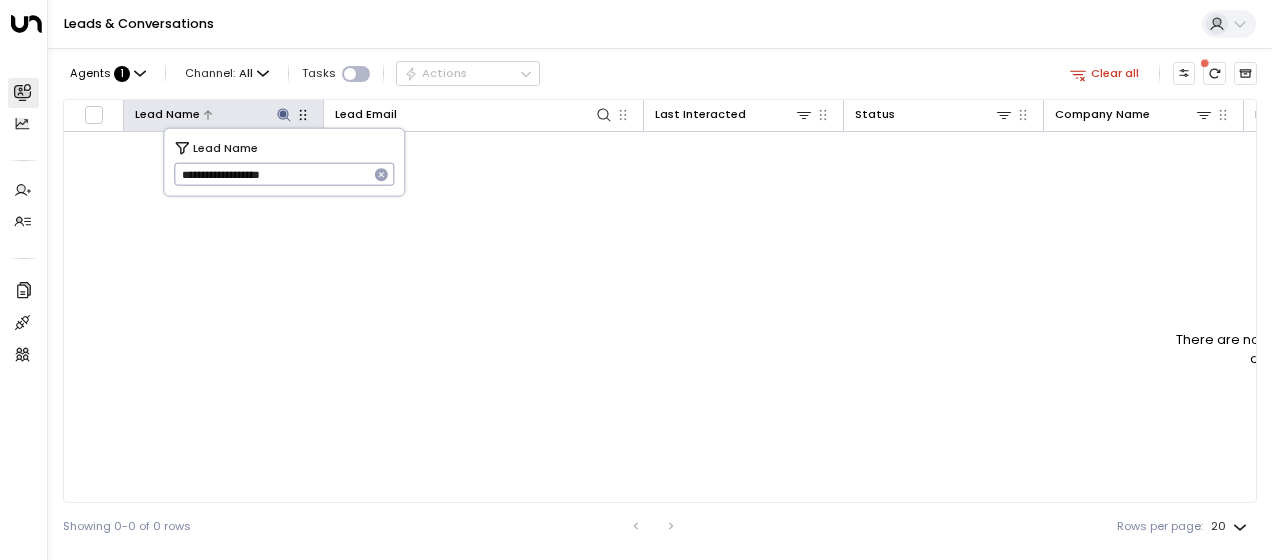 click at bounding box center (284, 115) 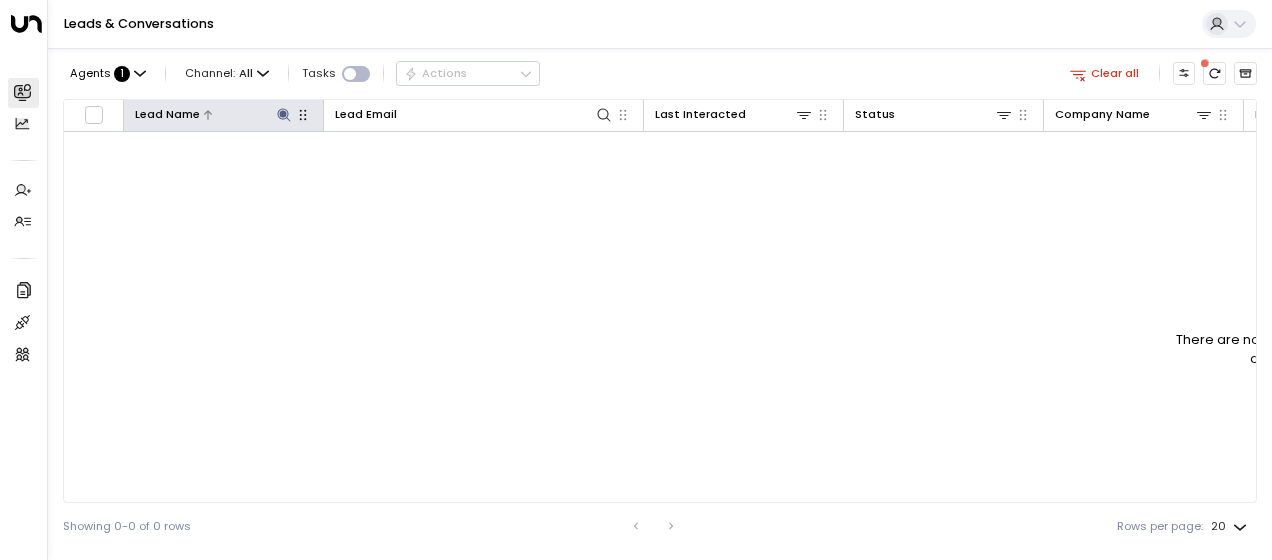 click at bounding box center (283, 114) 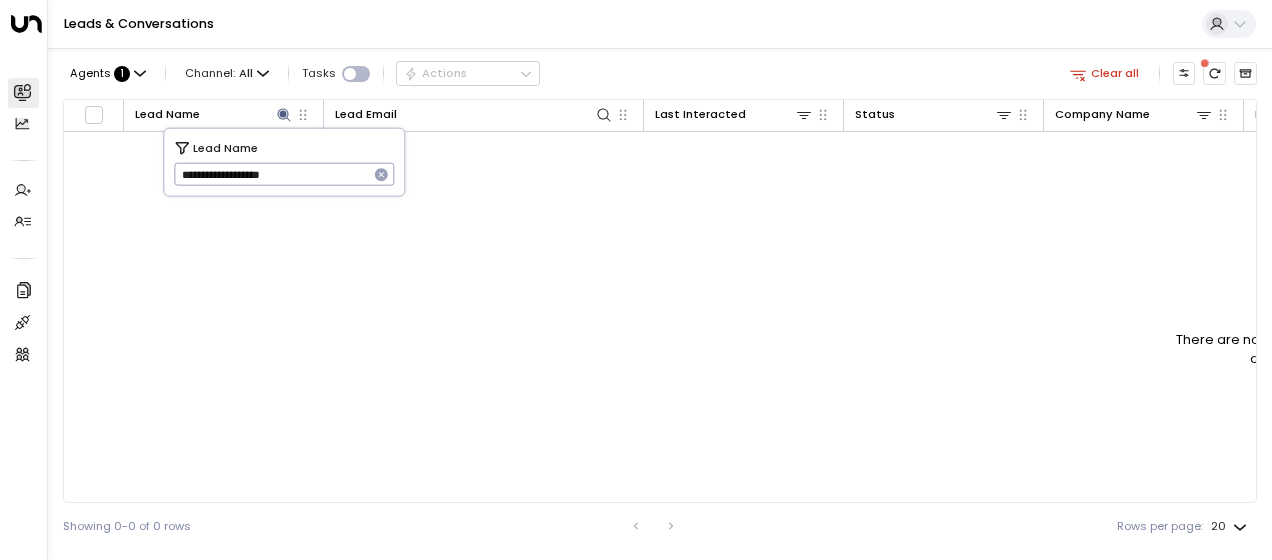 drag, startPoint x: 178, startPoint y: 173, endPoint x: 328, endPoint y: 176, distance: 150.03 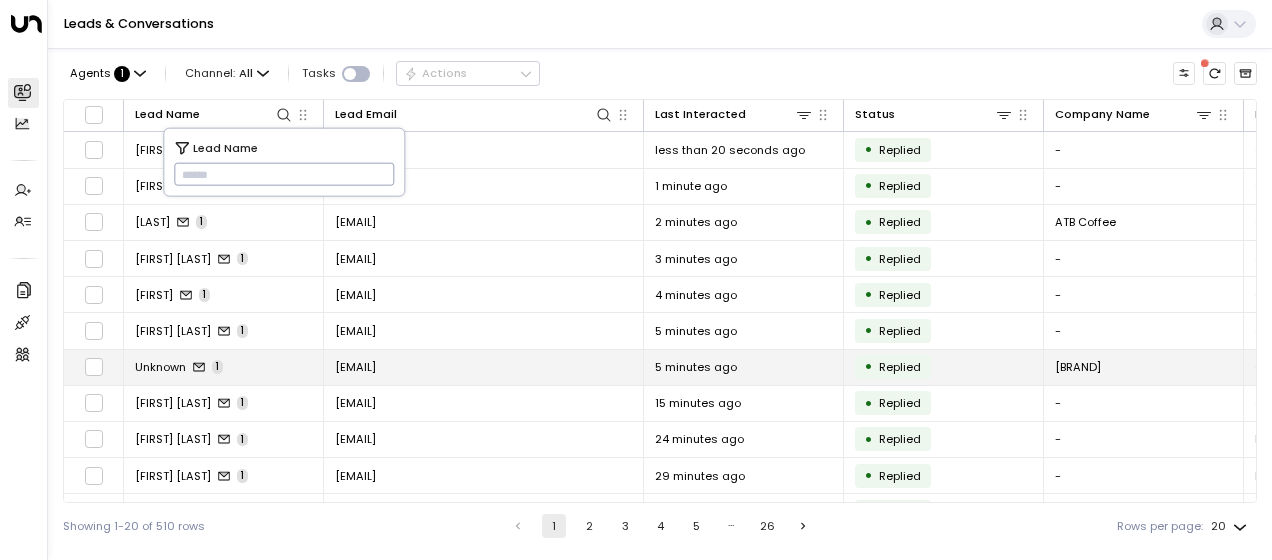 click on "Imaginationdesignsgc@gmail.com" at bounding box center [355, 367] 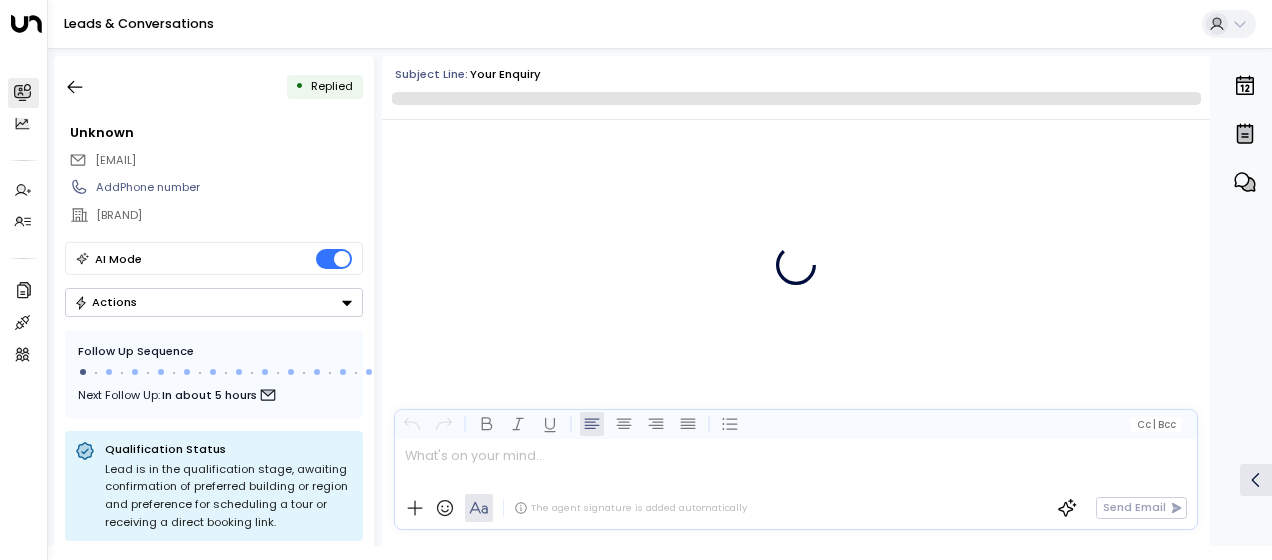 scroll, scrollTop: 426, scrollLeft: 0, axis: vertical 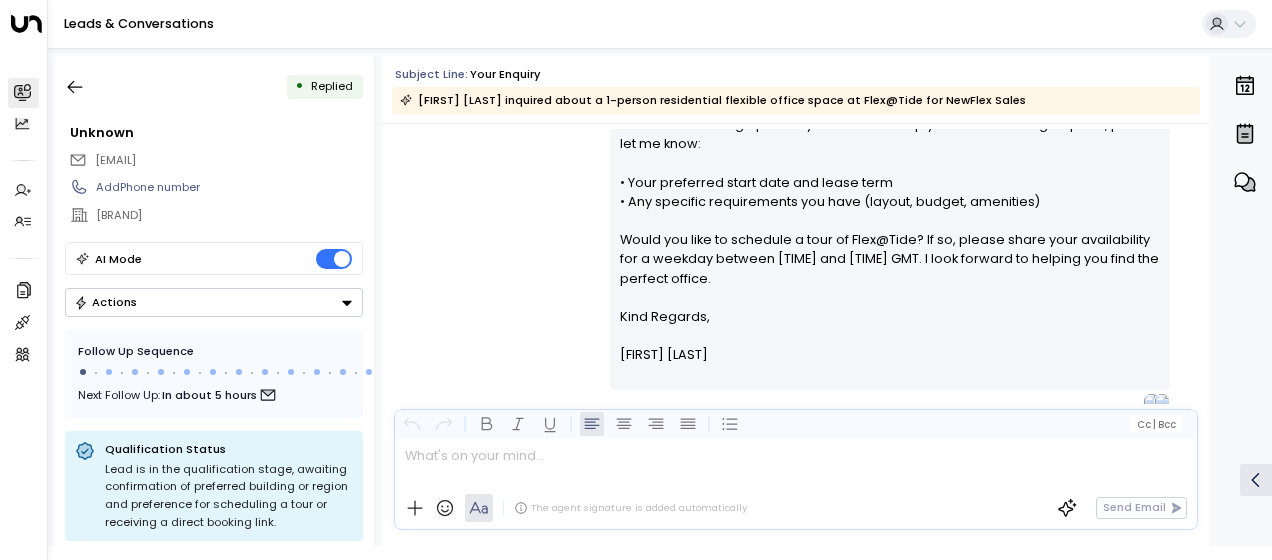 click on "Olivia Smith • 01:44 AM • Email Hi Imagination Designs, Thank you for your interest in private offices at Flex@Tide. Flex@Tide is our only residential building option in your area. To help you choose the right space, please let me know: • Your preferred start date and lease term • Any specific requirements you have (layout, budget, amenities) Would you like to schedule a tour of Flex@Tide? If so, please share your availability for a weekday between 09:00 and 17:00 GMT. I look forward to helping you find the perfect office. Kind Regards, Olivia Smith ________________________________________________________________________________________________________________________________________________________________________________________________________uniti_thread_id_4a5ab245-a742-42cf-b90e-282f5011a1a3" at bounding box center [796, 219] 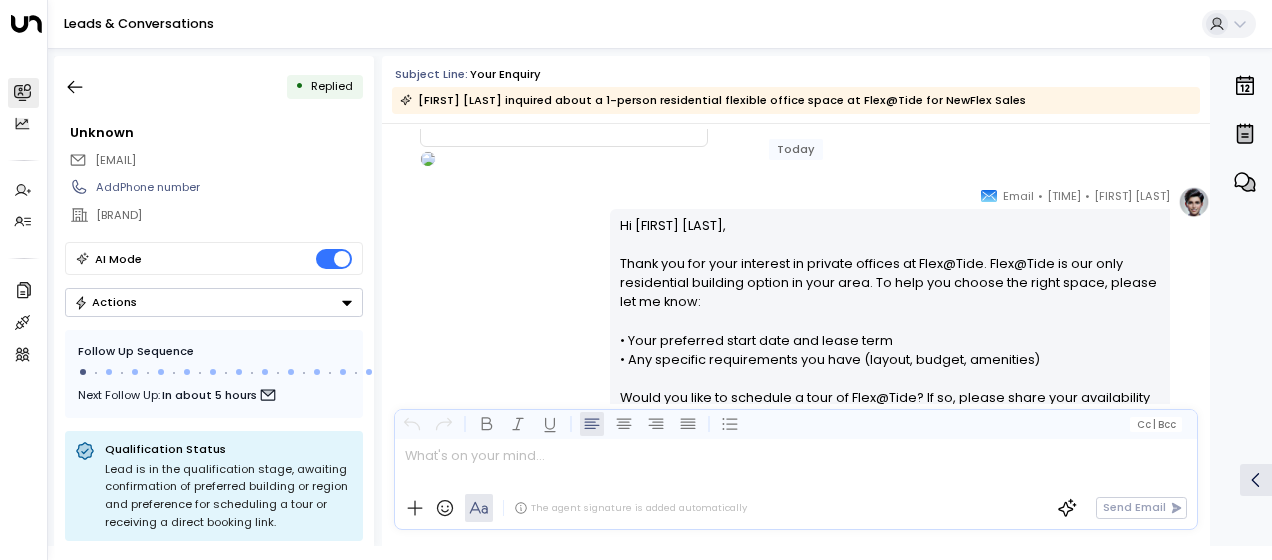 scroll, scrollTop: 266, scrollLeft: 0, axis: vertical 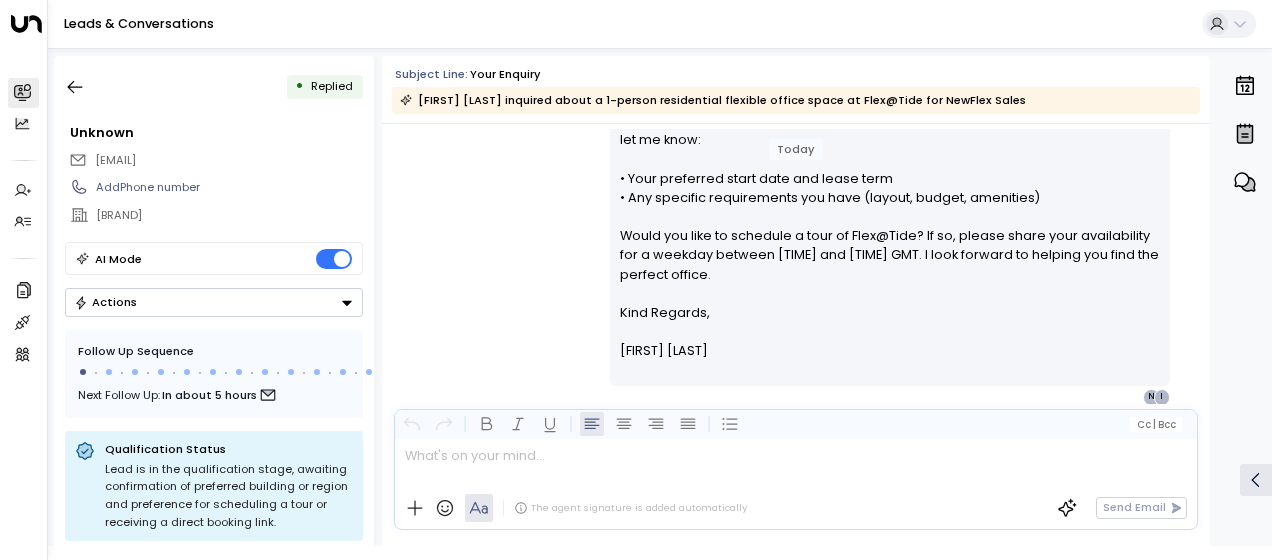 drag, startPoint x: 615, startPoint y: 226, endPoint x: 740, endPoint y: 400, distance: 214.2452 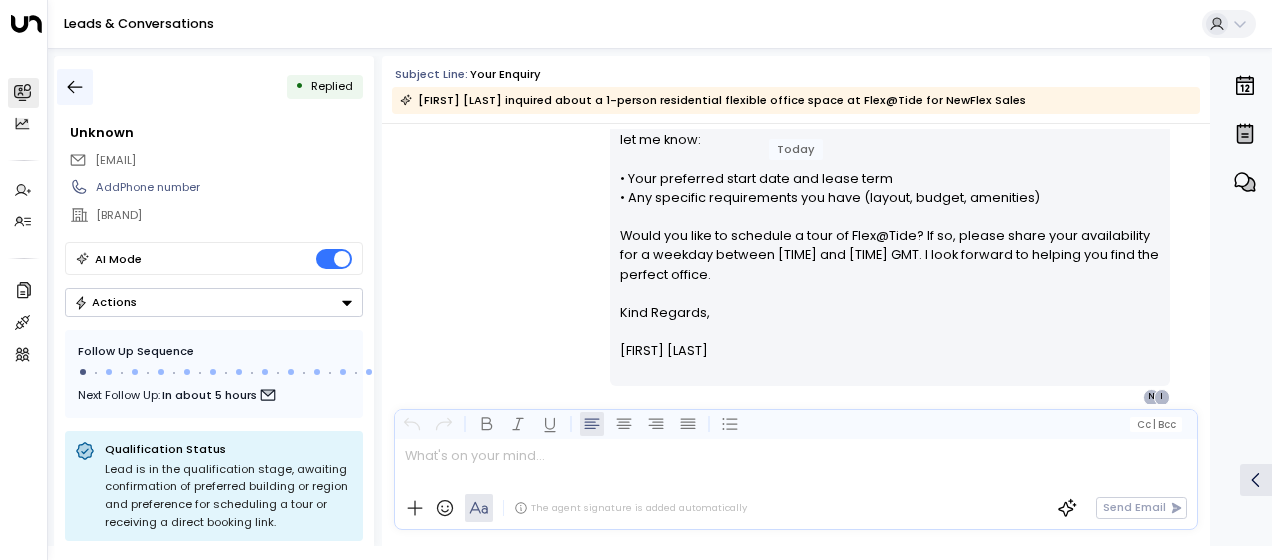 click at bounding box center [75, 87] 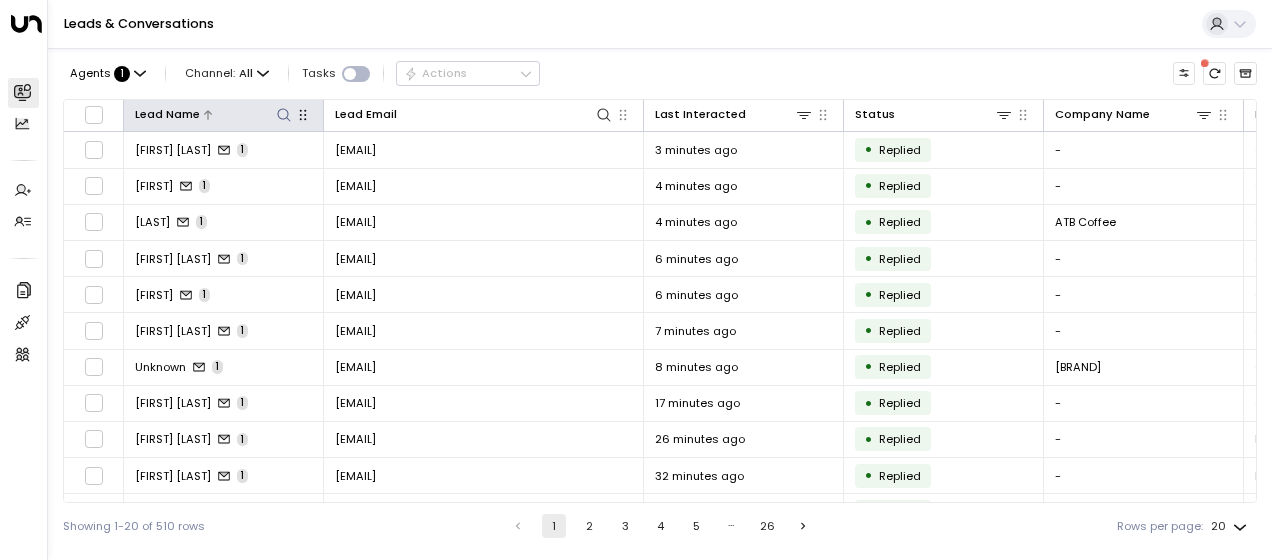 click at bounding box center (284, 115) 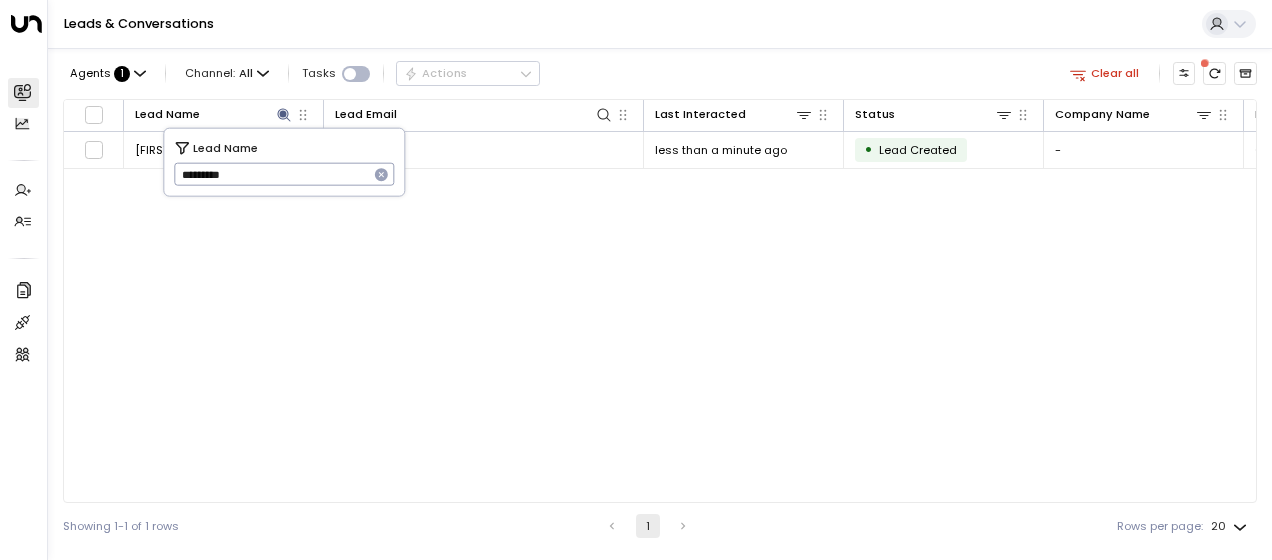 click on "*********" at bounding box center (271, 174) 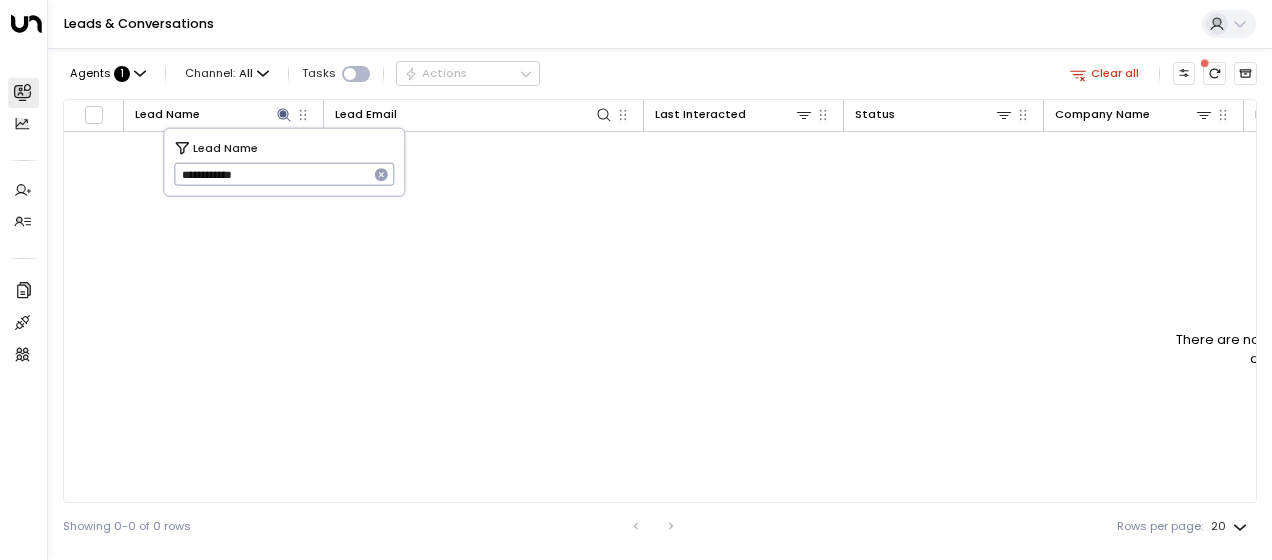 type on "**********" 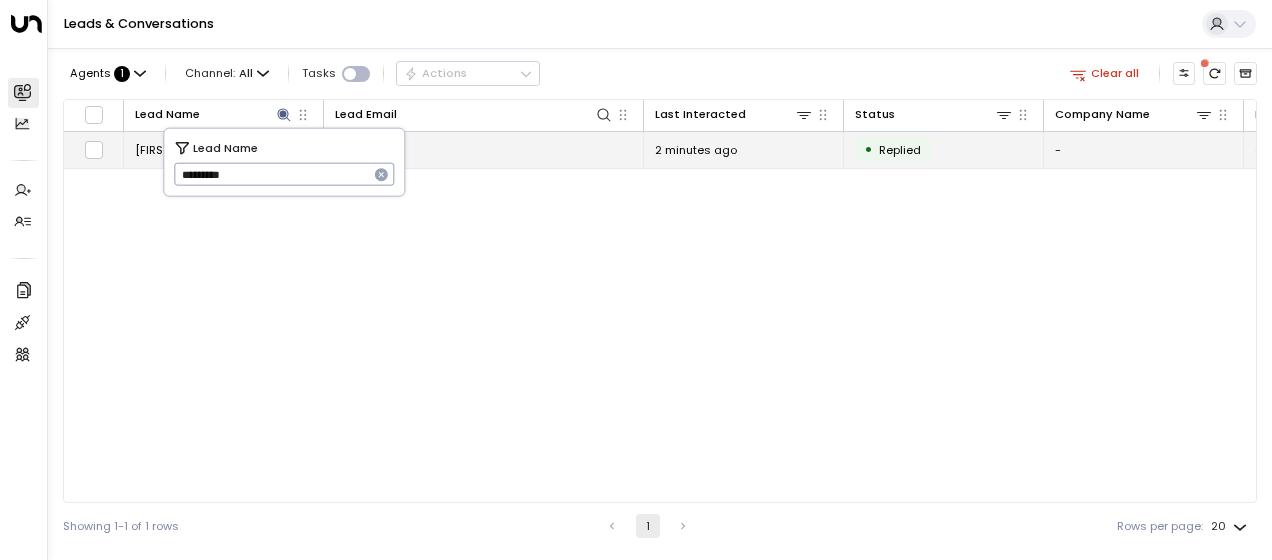 click on "dmay@f04.com" at bounding box center (484, 149) 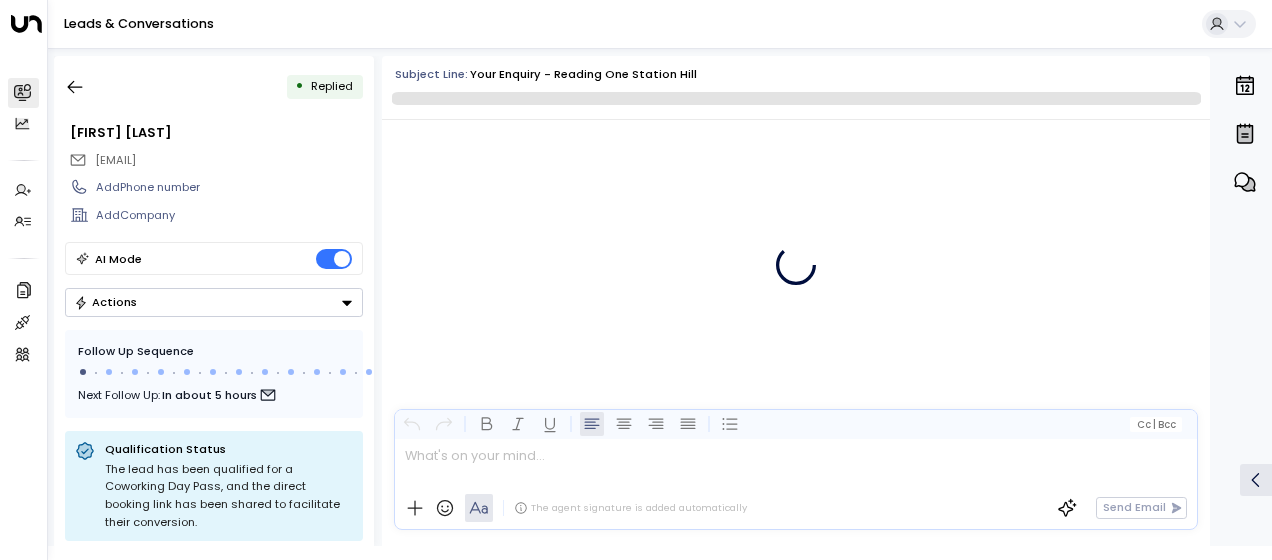 scroll, scrollTop: 599, scrollLeft: 0, axis: vertical 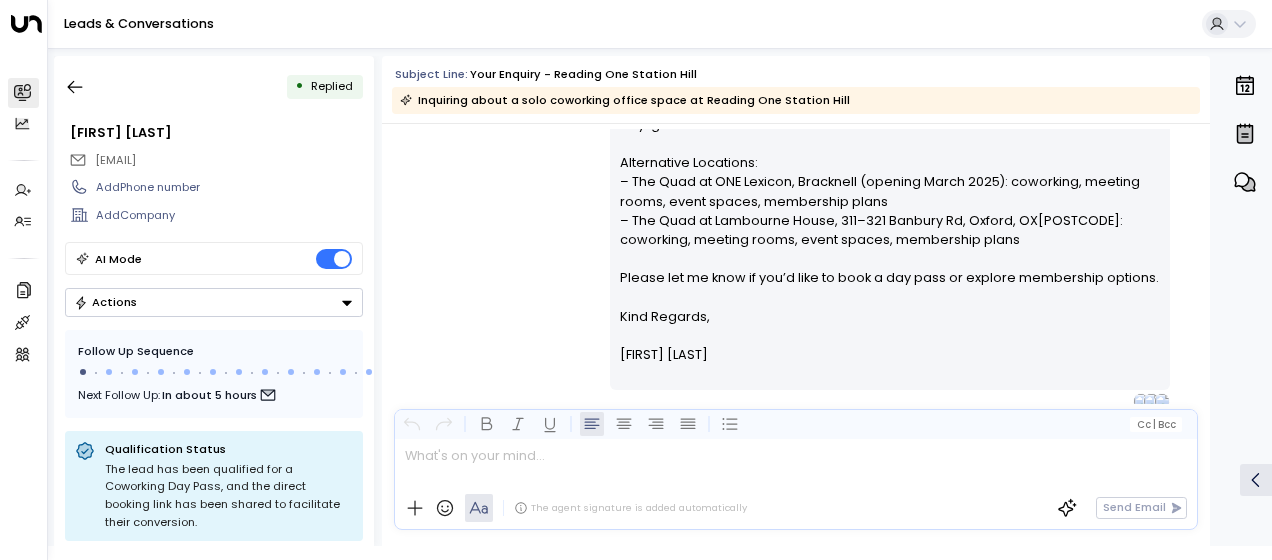 click on "Olivia Smith • 01:54 AM • Email Hi David, Thank you for your interest in our Coworking Day Pass at Reading One Station Hill. Product Website Page:  https://quadworkspace.co.uk/reading/ Brochure & Photos:  https://quadworkspace.co.uk/reading/ Matterport Tour: Currently unavailable; please let me know if you’d like a virtual walkthrough. Pricing & Access: – Coworking Day Pass (Mon–Fri, 08:30–17:30): £30 per day – Access to membership lounge with comfy seating, fresh coffee, and natural daylight Alternative Locations: – The Quad at ONE Lexicon, Bracknell (opening March 2025): coworking, meeting rooms, event spaces, membership plans – The Quad at Lambourne House, 311–321 Banbury Rd, Oxford, OX2 7JH: coworking, meeting rooms, event spaces, membership plans Please let me know if you’d like to book a day pass or explore membership options. Kind Regards, Olivia Smith" at bounding box center (796, 132) 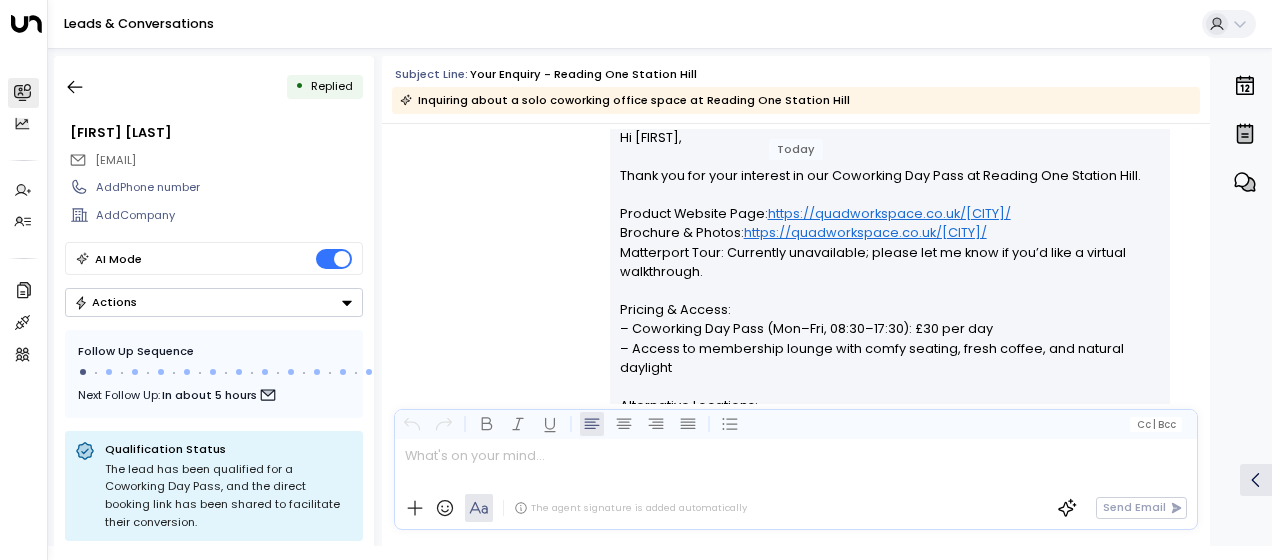 scroll, scrollTop: 319, scrollLeft: 0, axis: vertical 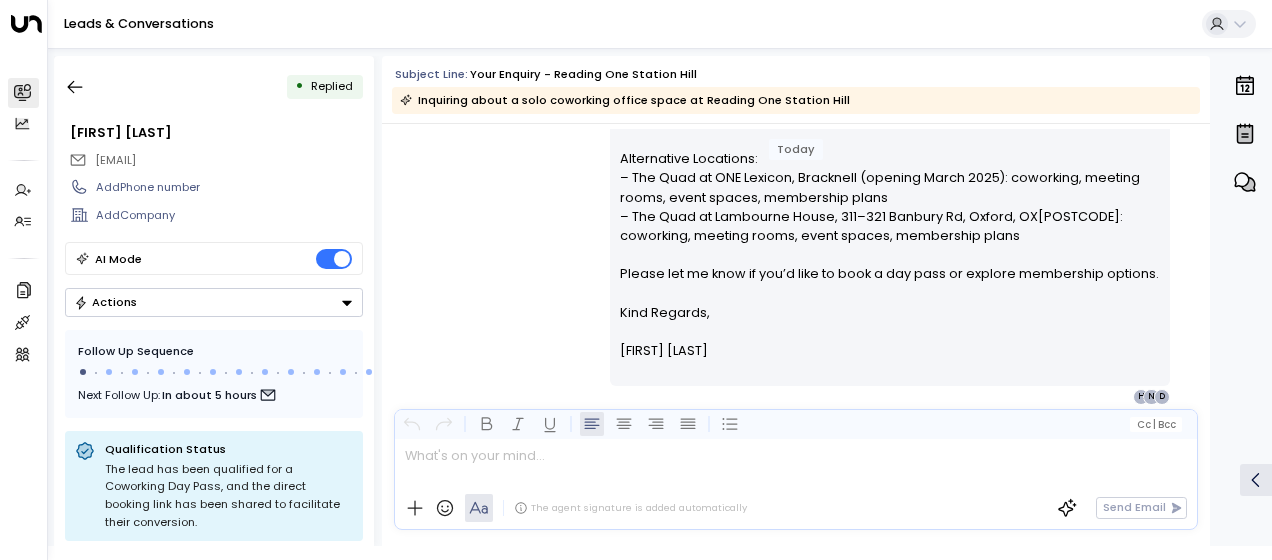 drag, startPoint x: 617, startPoint y: 173, endPoint x: 720, endPoint y: 395, distance: 244.73047 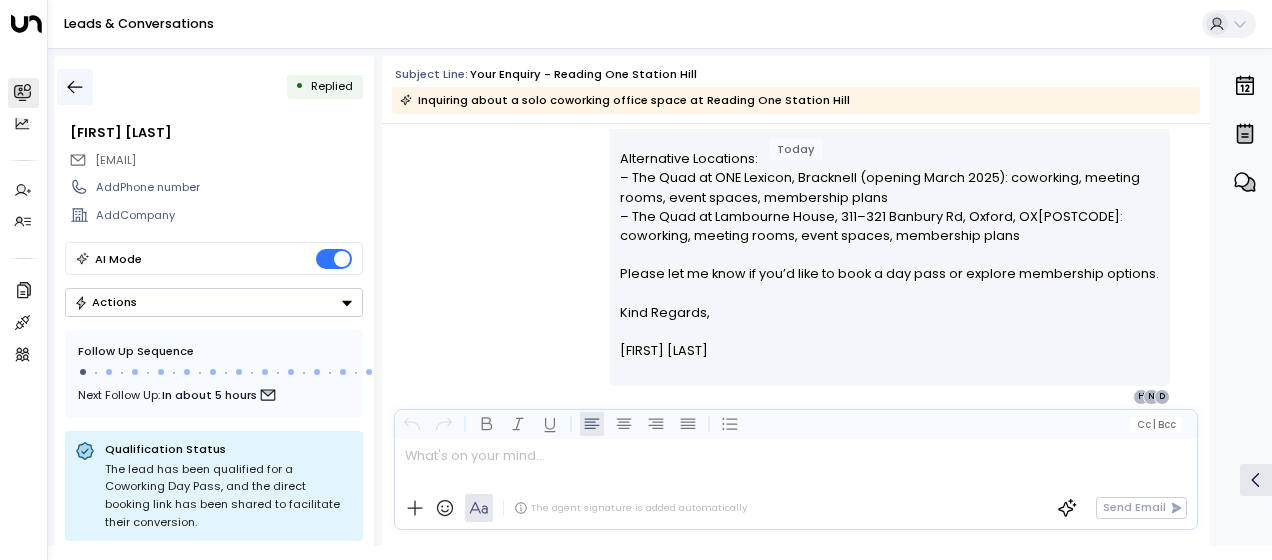 click at bounding box center [75, 87] 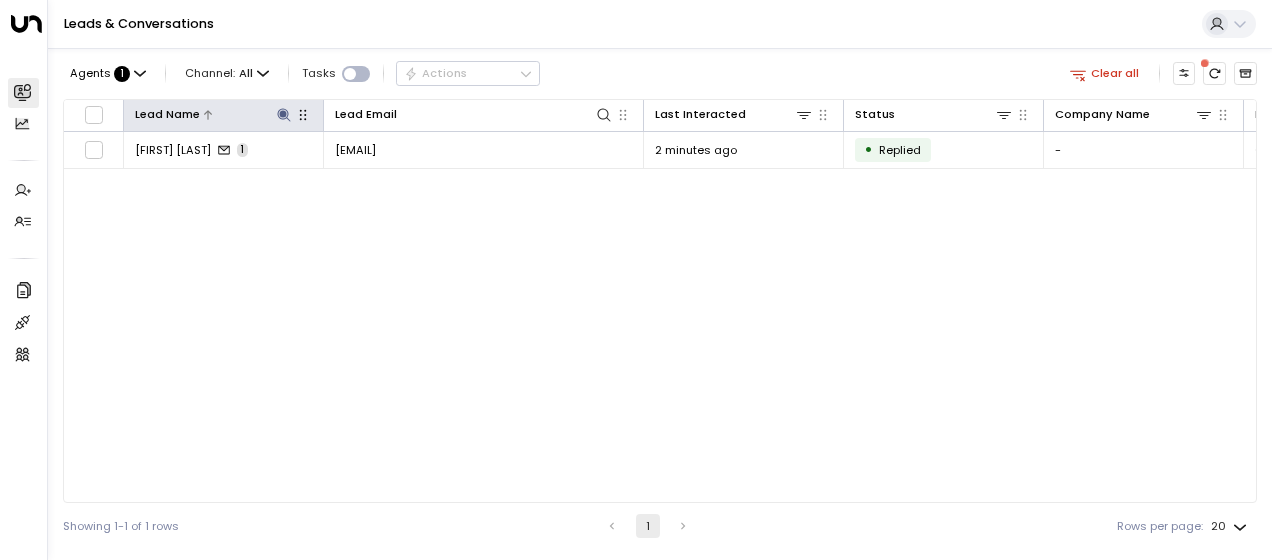 click at bounding box center (283, 114) 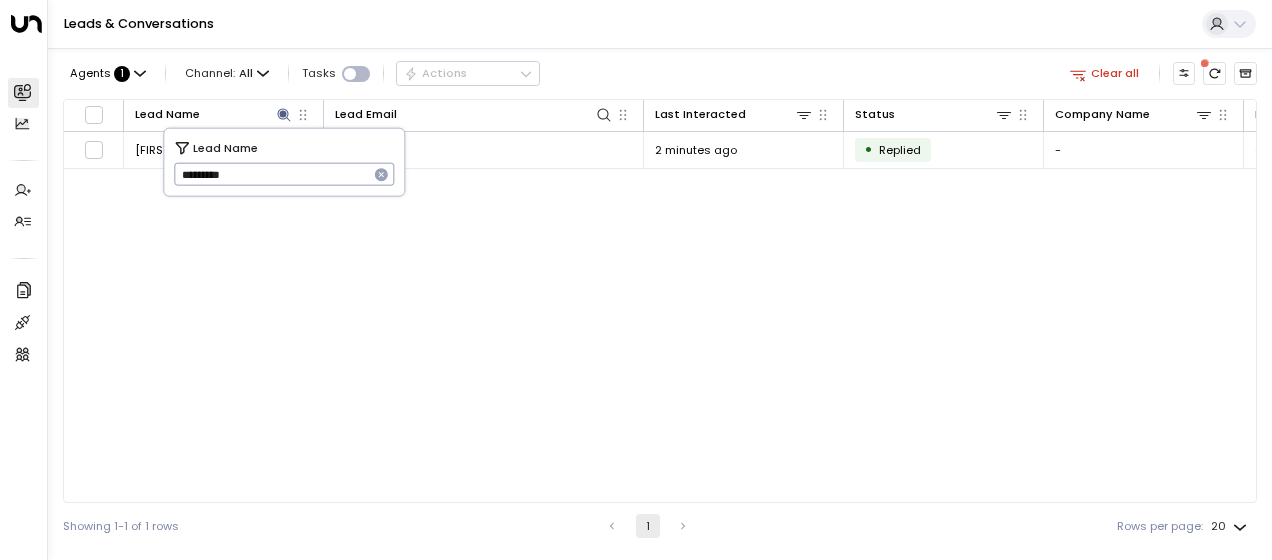 click on "*********" at bounding box center (271, 174) 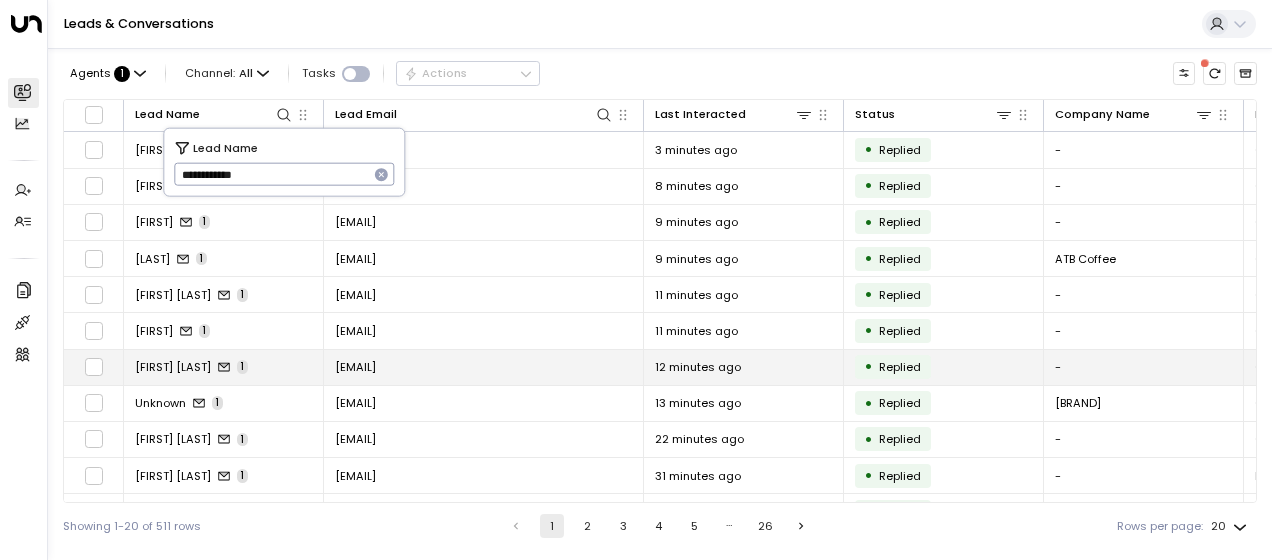 type on "**********" 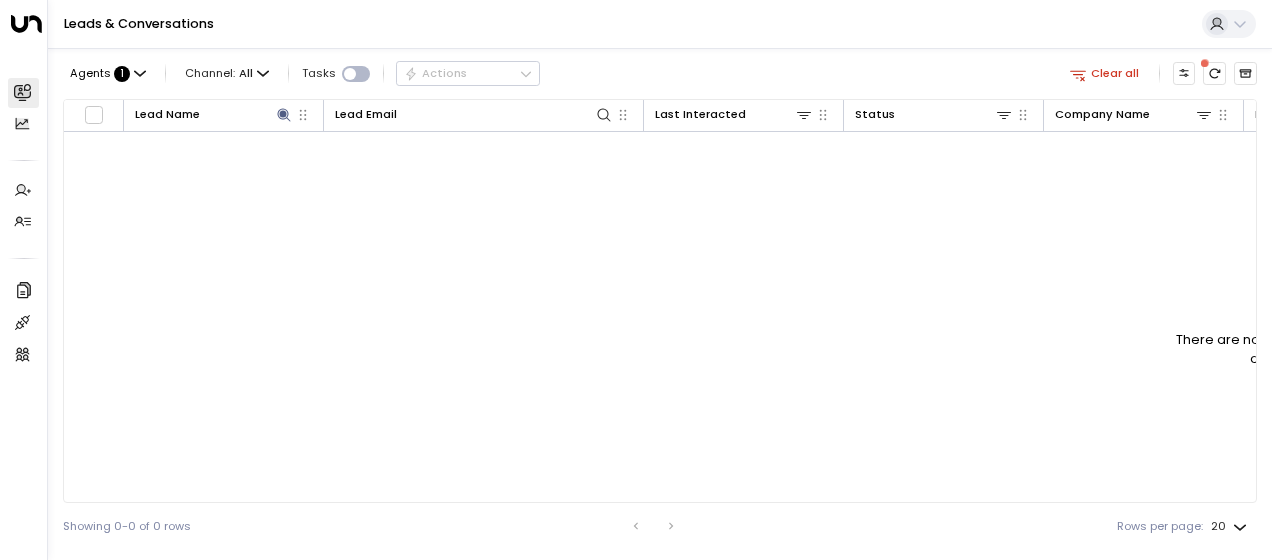 click on "No Data Found There are no records for the applied filters. Please try adjusting your search or filters. Clear all" at bounding box center (1349, 300) 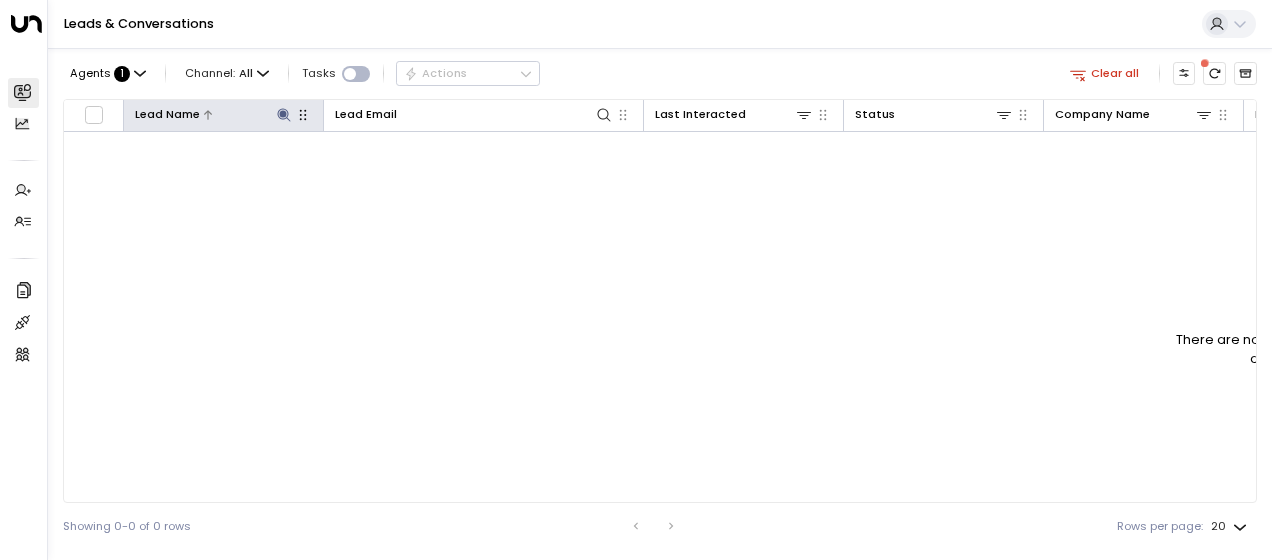 click at bounding box center (283, 114) 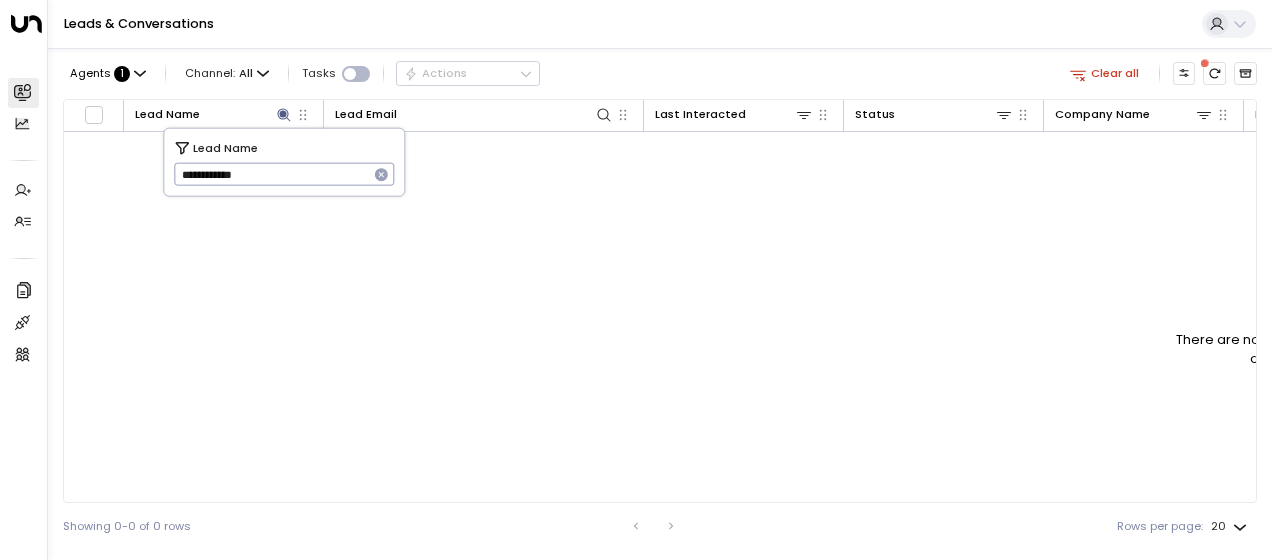 click on "**********" at bounding box center (271, 174) 